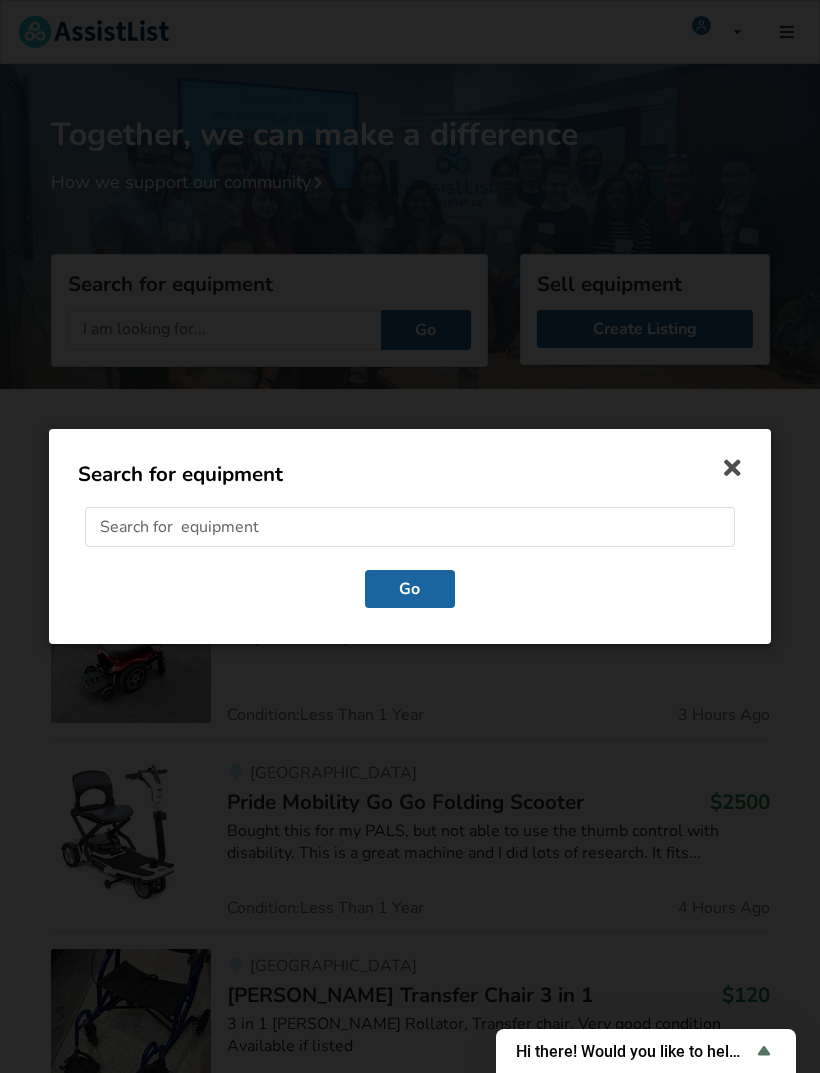 scroll, scrollTop: 0, scrollLeft: 0, axis: both 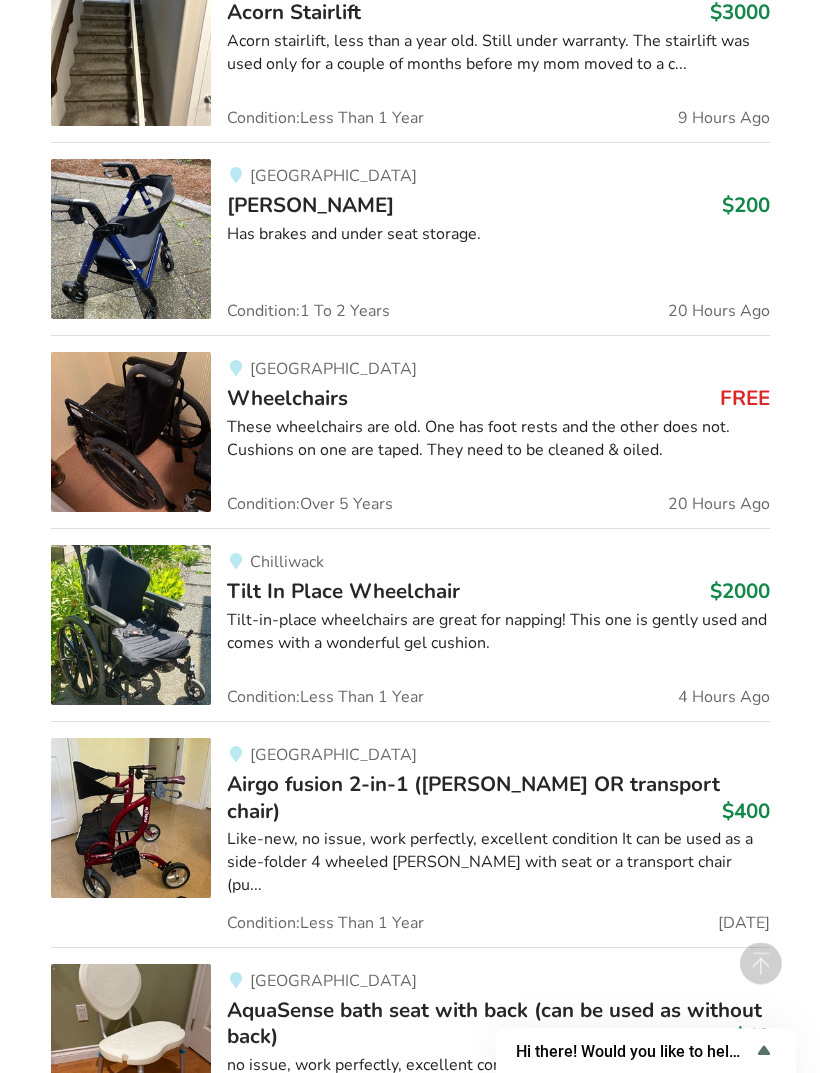 click on "Tilt In Place Wheelchair" at bounding box center [343, 592] 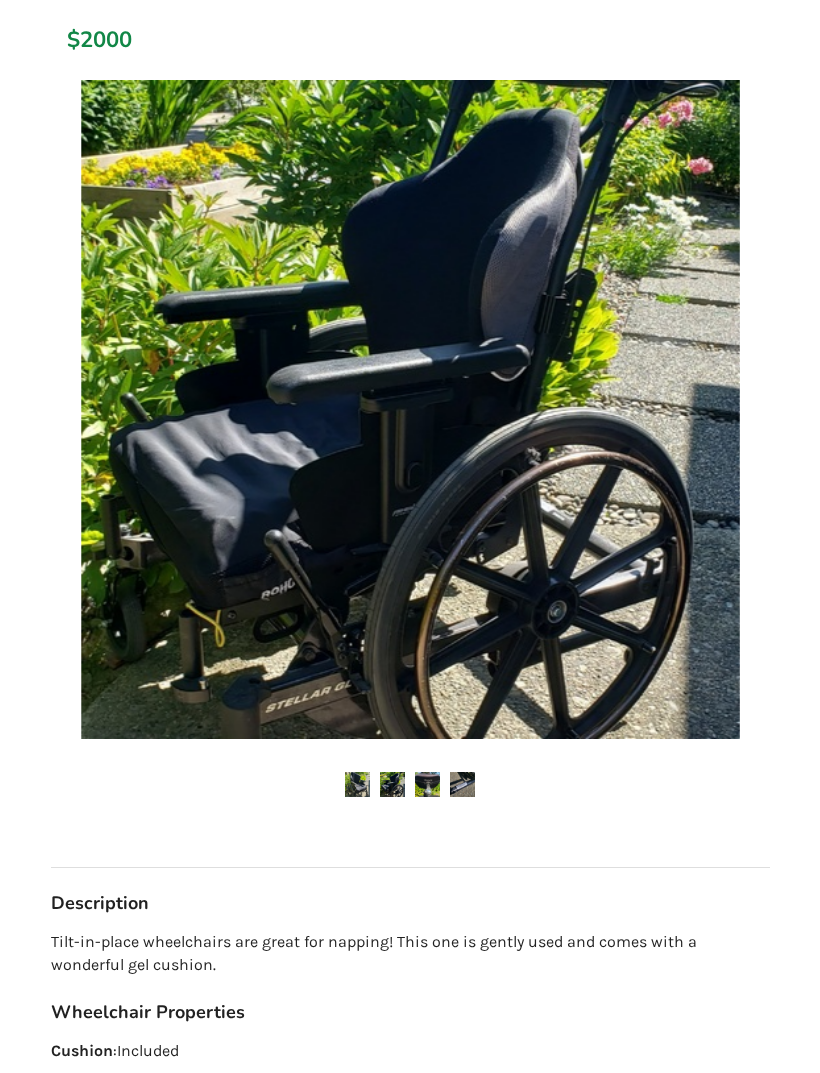 scroll, scrollTop: 244, scrollLeft: 0, axis: vertical 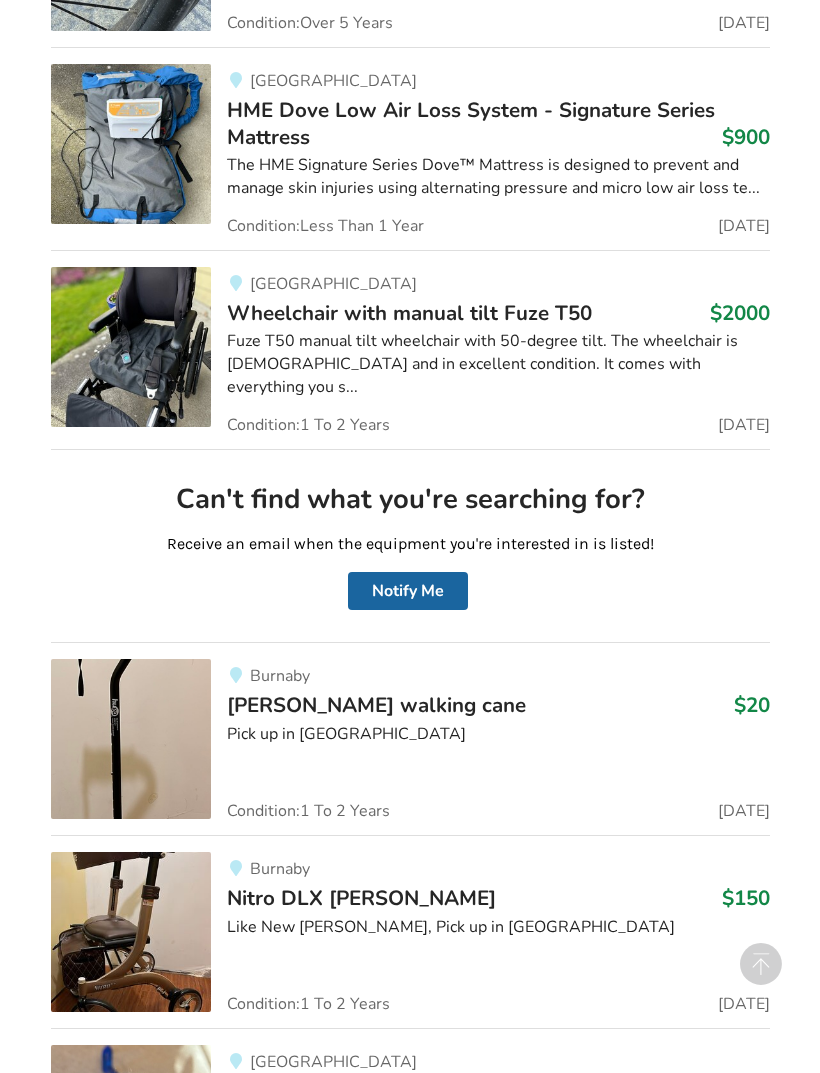 click on "Notify Me" at bounding box center (408, 591) 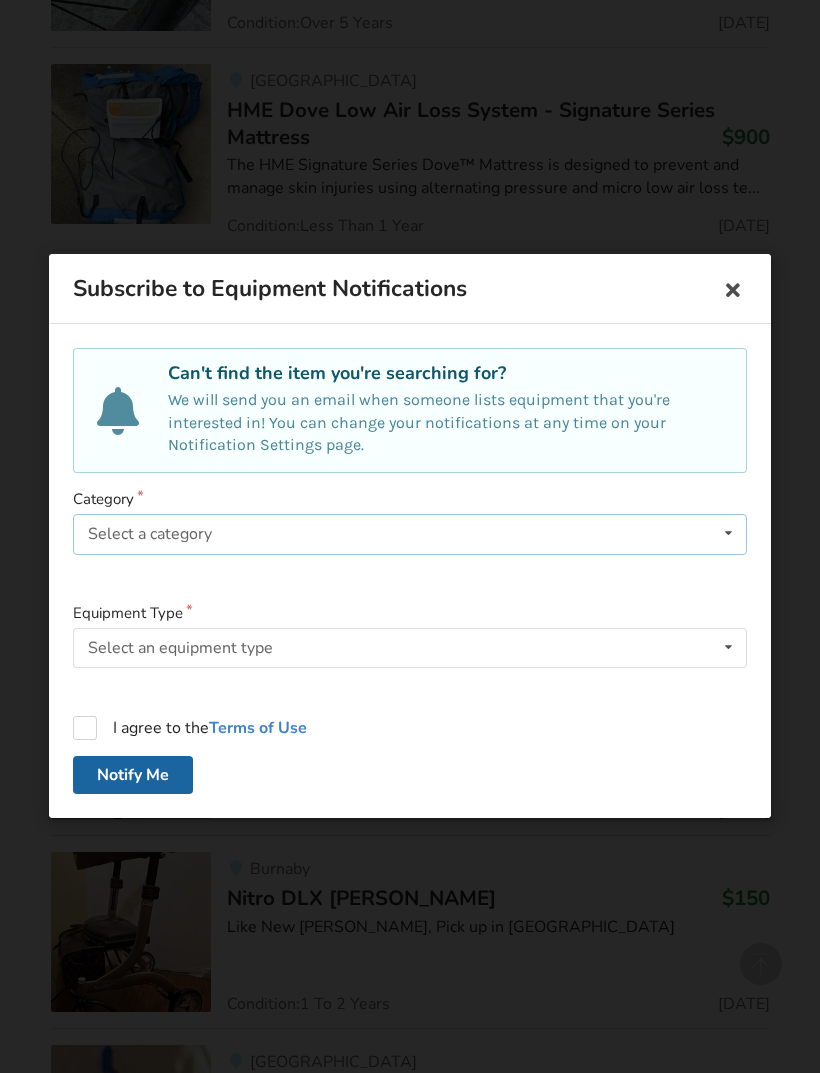 click on "Select a category Bathroom Safety Bedroom Equipment Daily Living Aids Mobility Pediatric Equipment Transfer Aids Vision Aids" at bounding box center (410, 535) 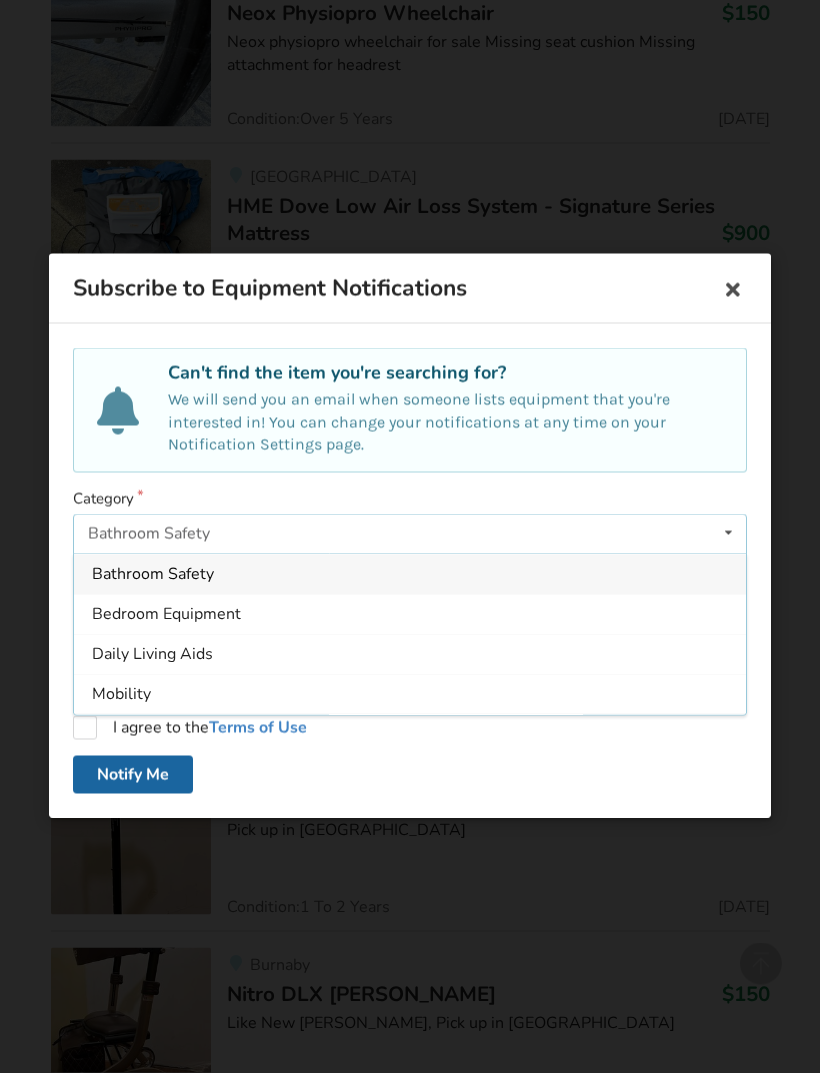 scroll, scrollTop: 5277, scrollLeft: 0, axis: vertical 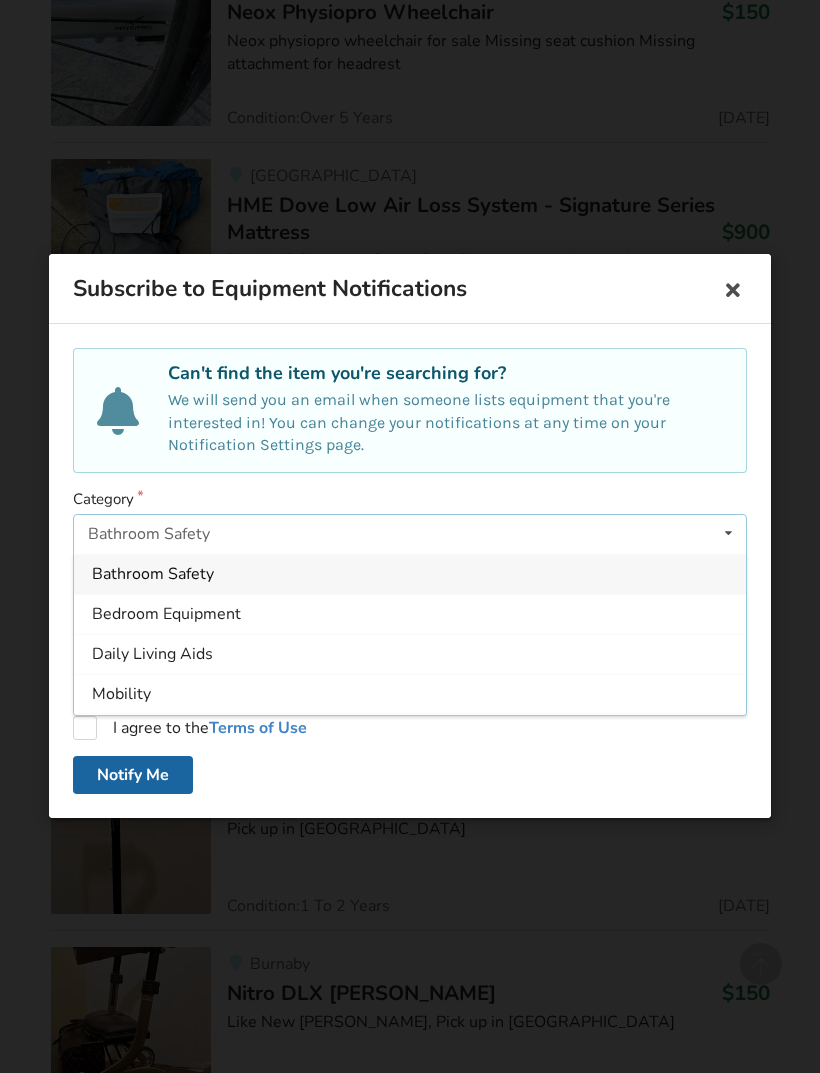 click on "Mobility" at bounding box center (410, 694) 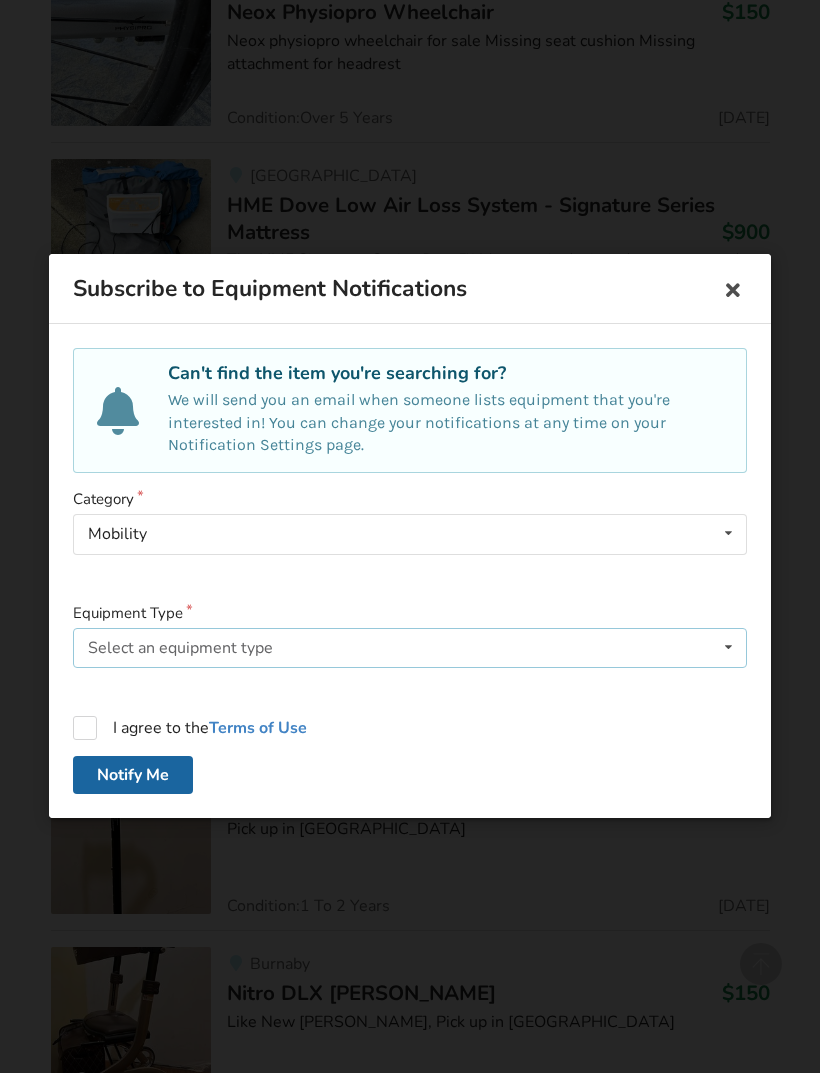 click on "Select an equipment type [PERSON_NAME] Wheelchair Wheelchair Cushion Wheelchair Backrest Crutches Scooter Cane Poles Stairlift Ramp" at bounding box center [410, 648] 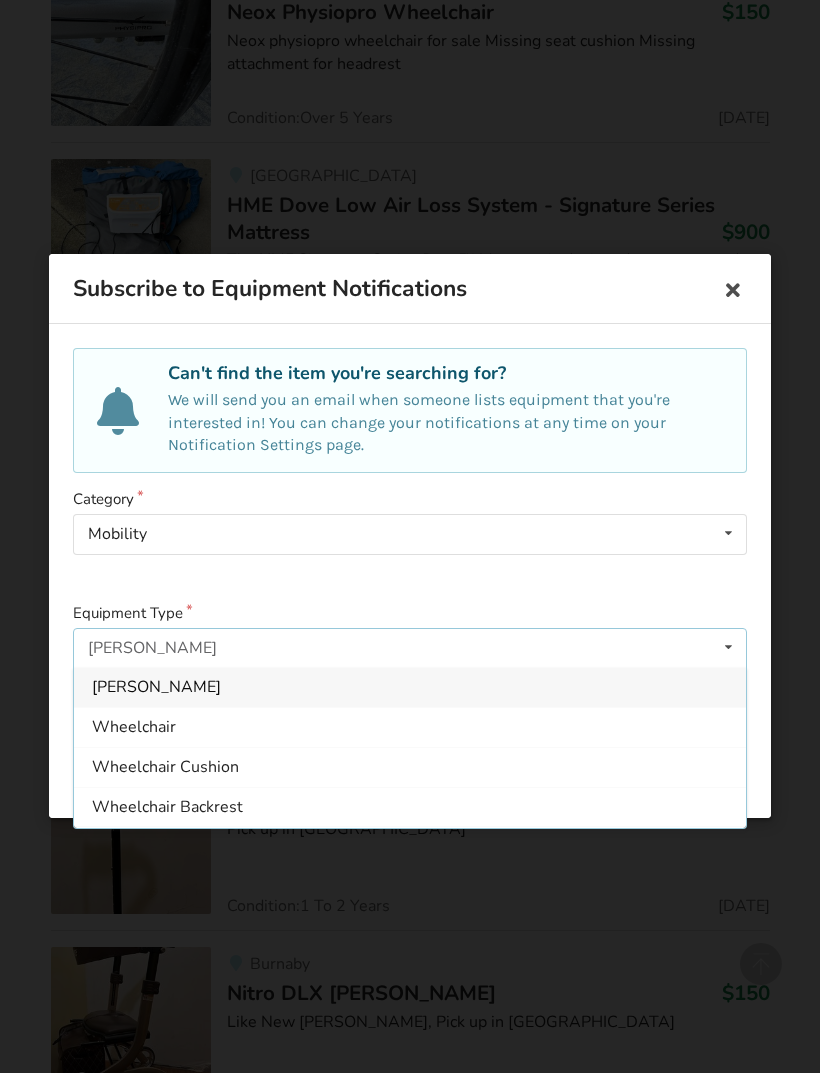 click on "Wheelchair" at bounding box center (410, 727) 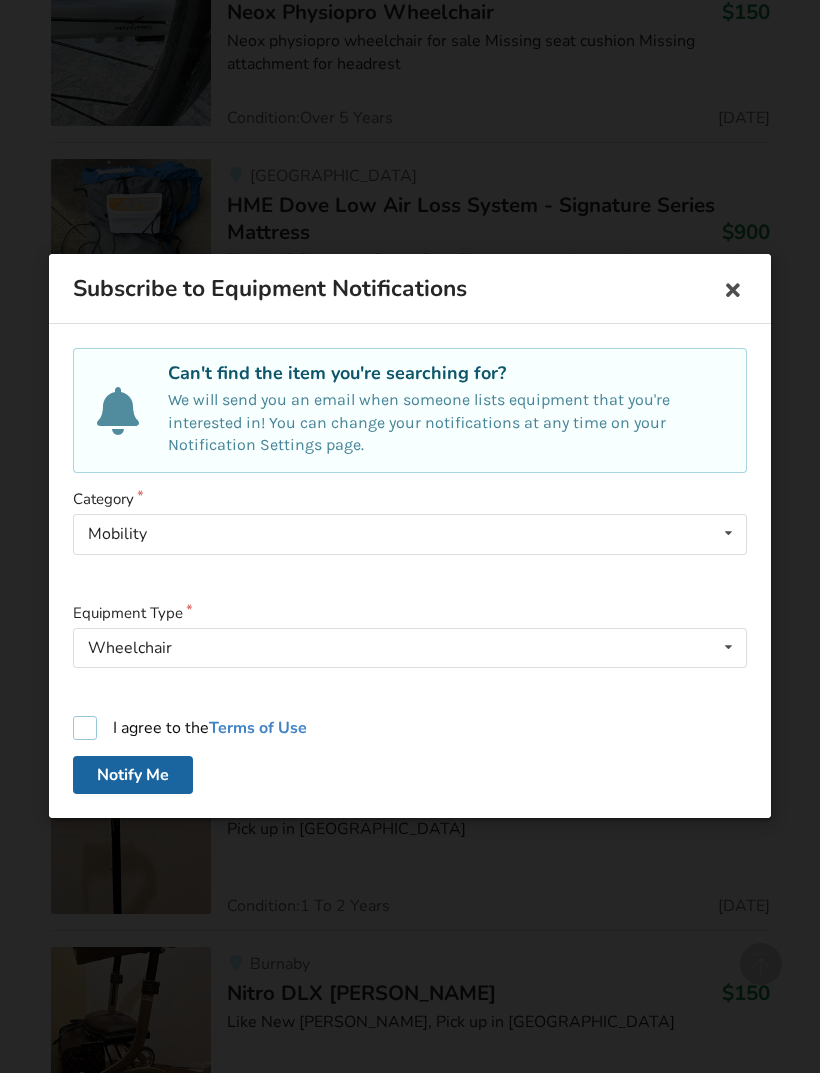 click on "I agree to the  Terms of Use" at bounding box center (190, 729) 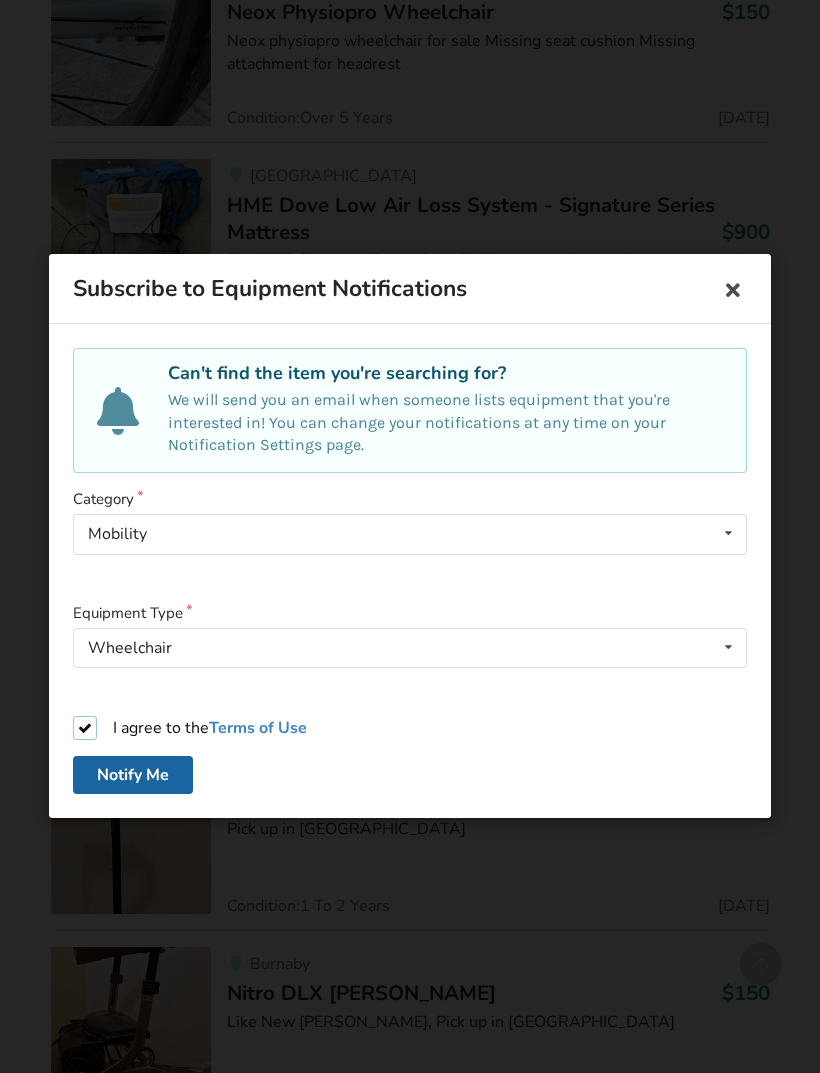 checkbox on "true" 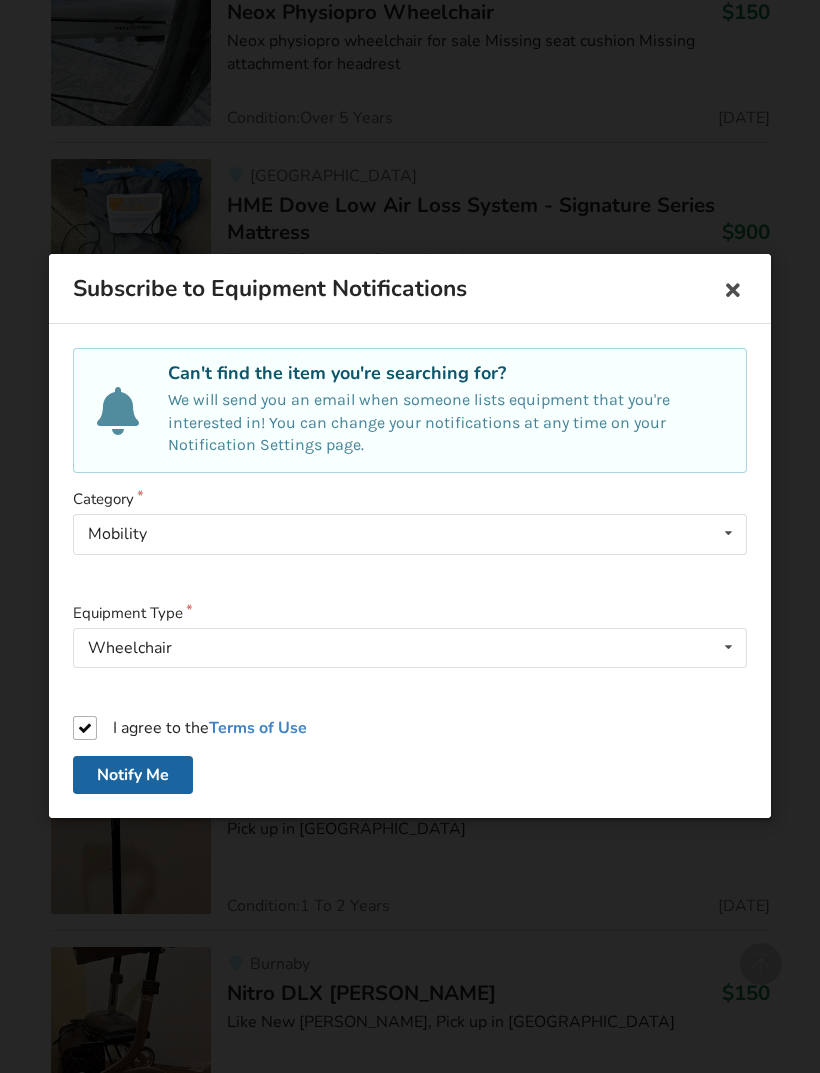 click on "Notify Me" at bounding box center (133, 776) 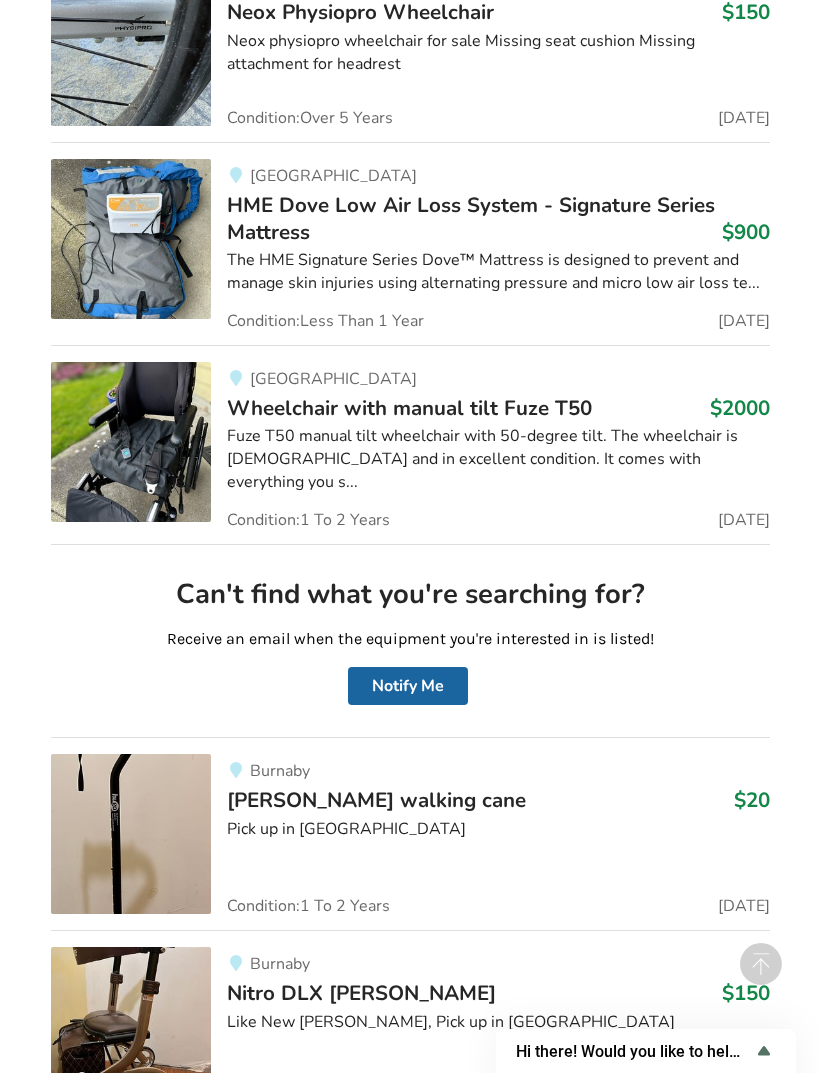 click on "Fuze T50 manual tilt wheelchair with 50-degree tilt. The wheelchair is [DEMOGRAPHIC_DATA] and in excellent condition. It comes with everything you s..." at bounding box center (498, 459) 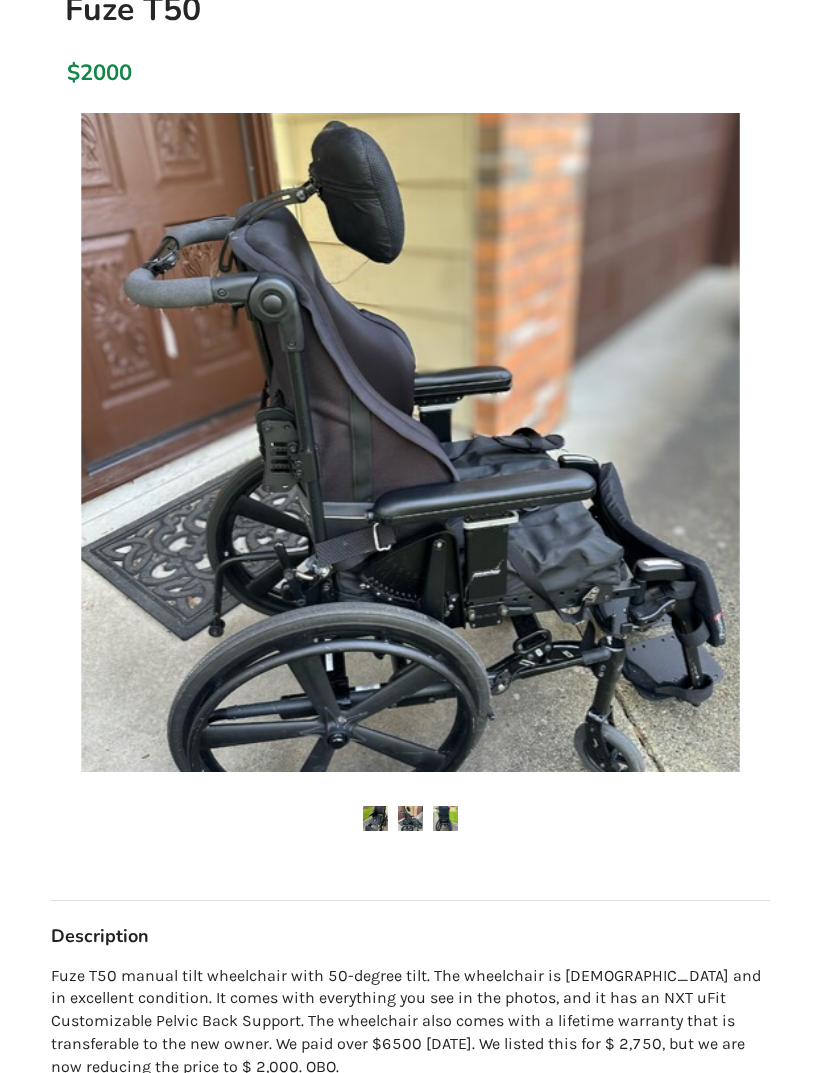 scroll, scrollTop: 0, scrollLeft: 0, axis: both 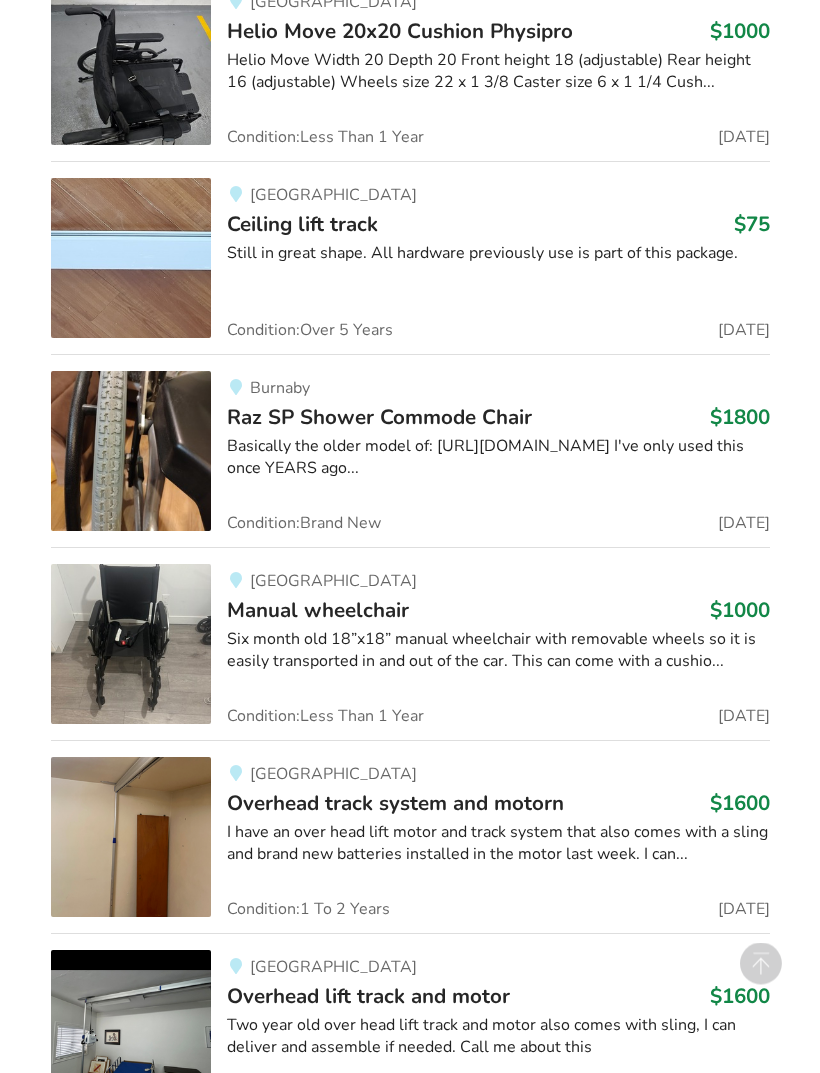 click on "Six month old 18”x18” manual wheelchair with removable wheels so it is easily transported in and out of the car. This can come with a cushio..." at bounding box center (498, 652) 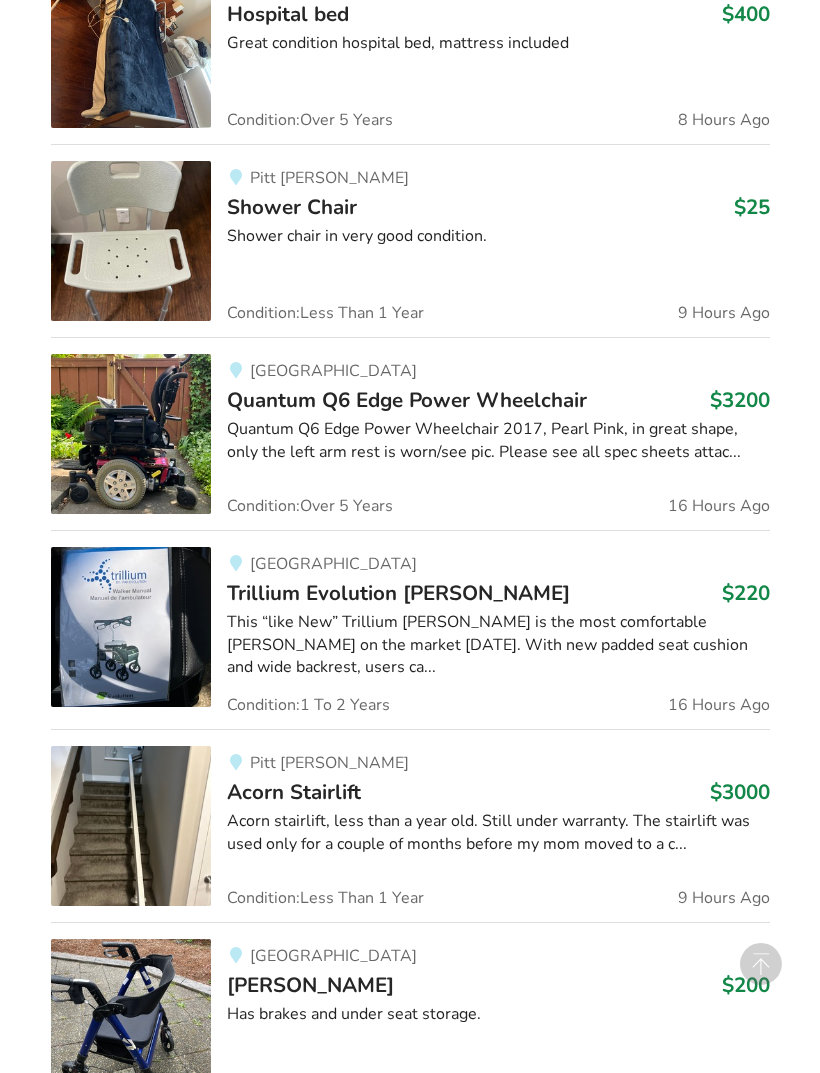 scroll, scrollTop: 3139, scrollLeft: 0, axis: vertical 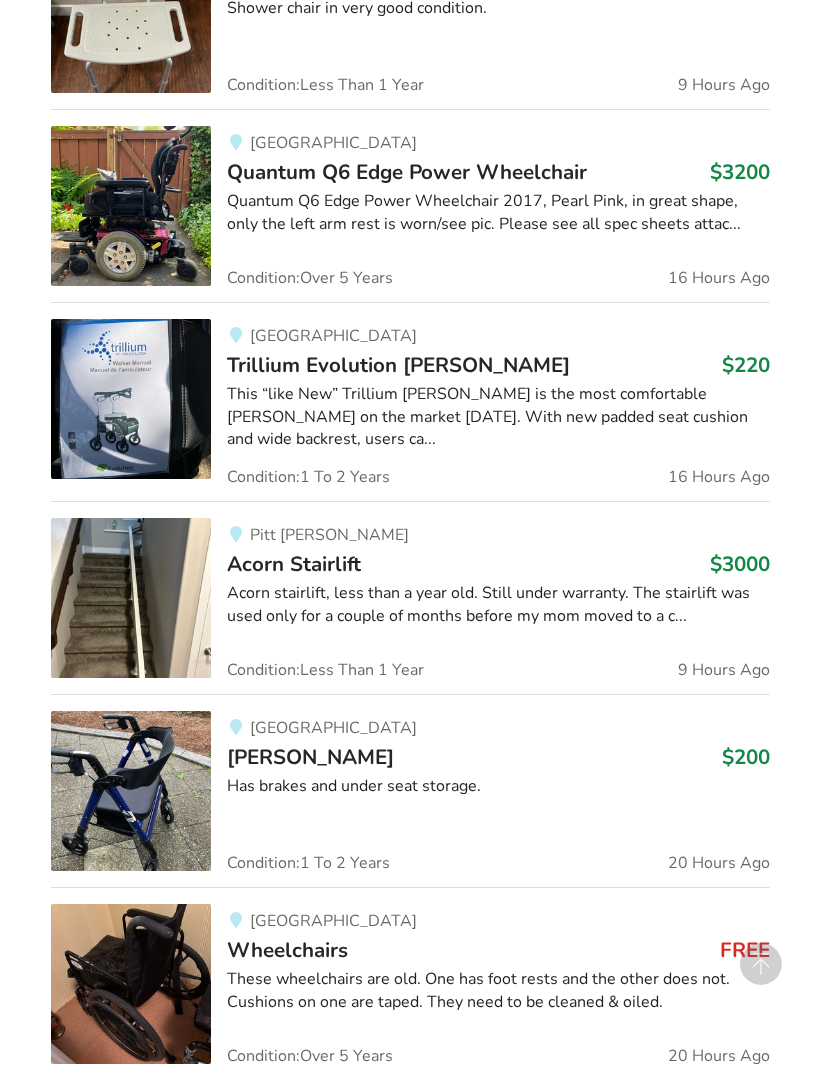 click on "Acorn stairlift, less than a year old.  Still under warranty.  The stairlift was used only for a couple of months before my mom moved to a c..." at bounding box center (498, 605) 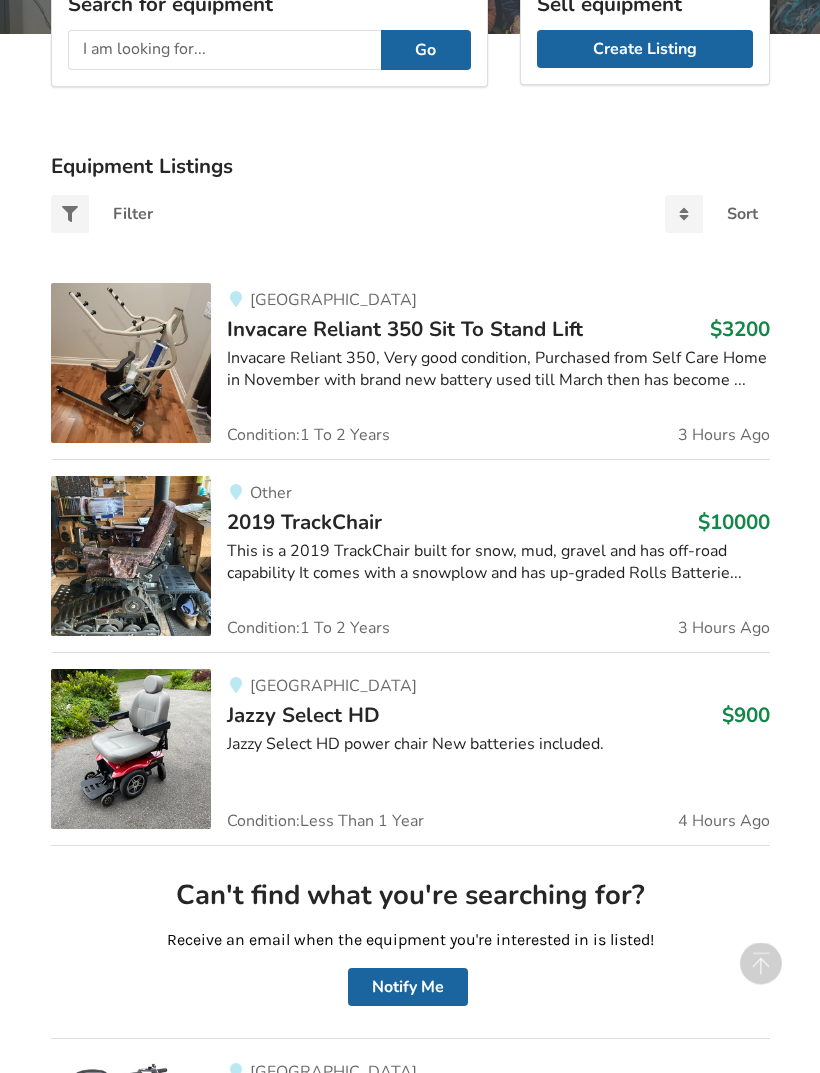 scroll, scrollTop: 0, scrollLeft: 0, axis: both 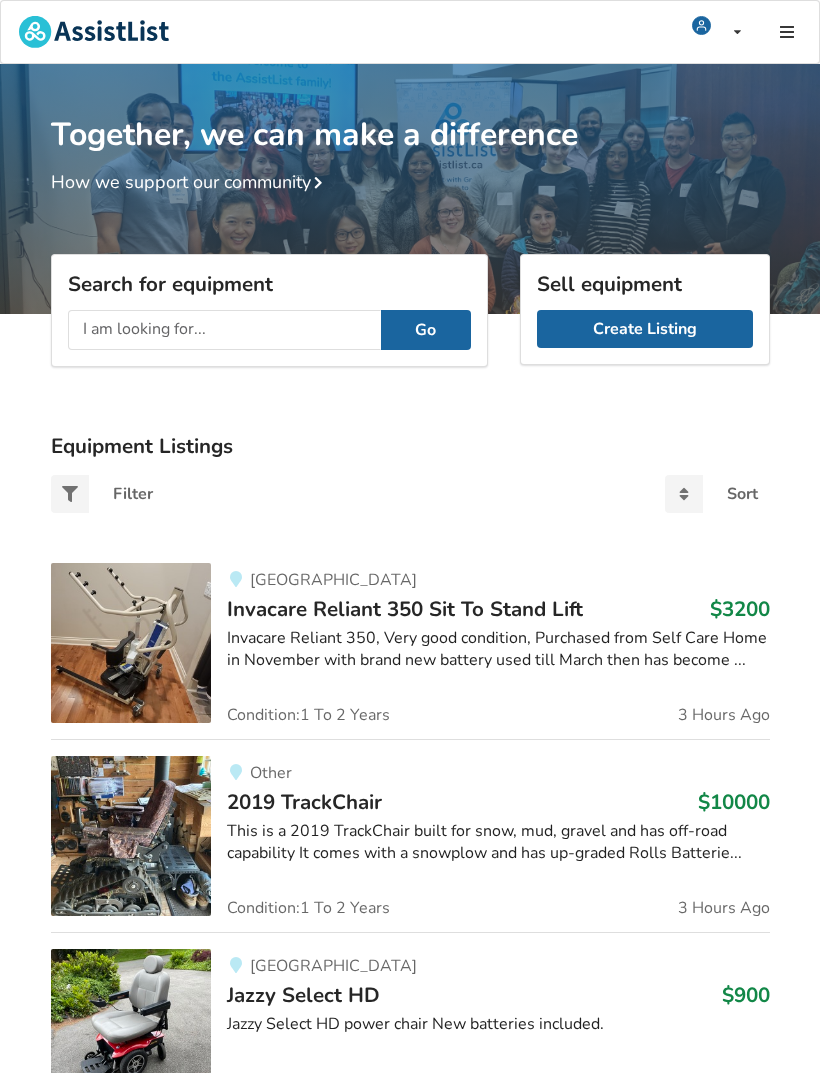 click at bounding box center [224, 330] 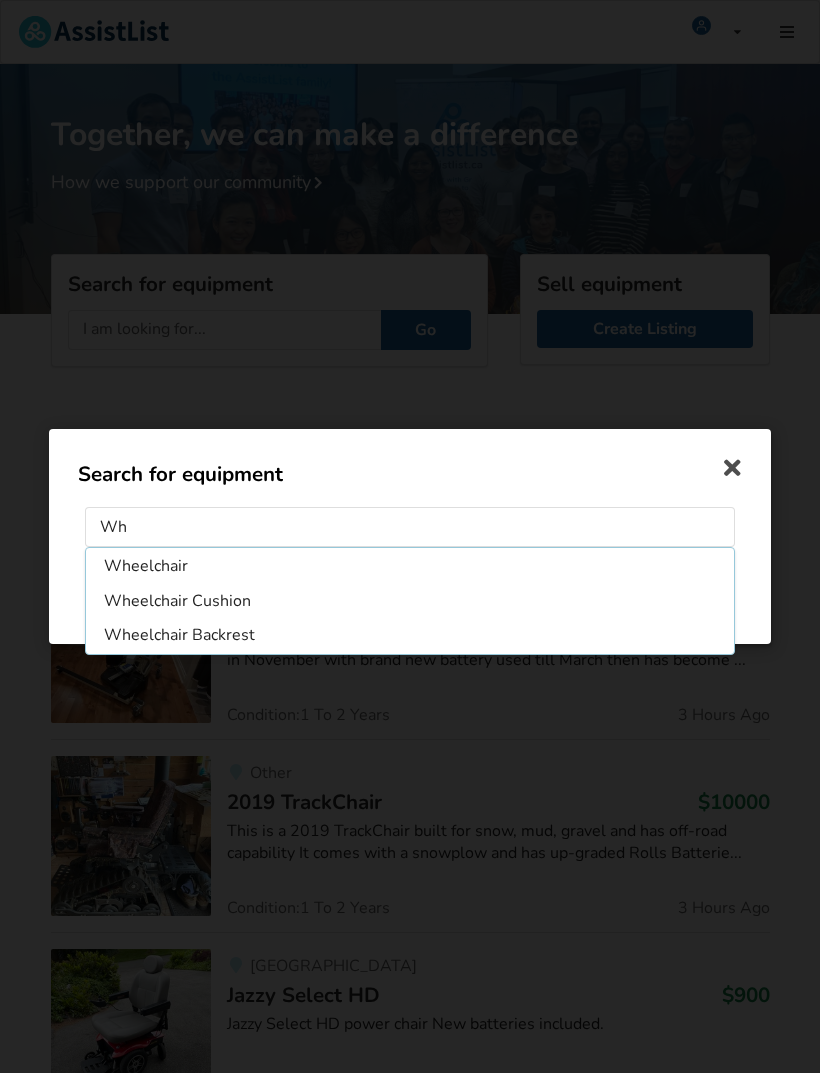 click on "Wheelchair" at bounding box center [410, 567] 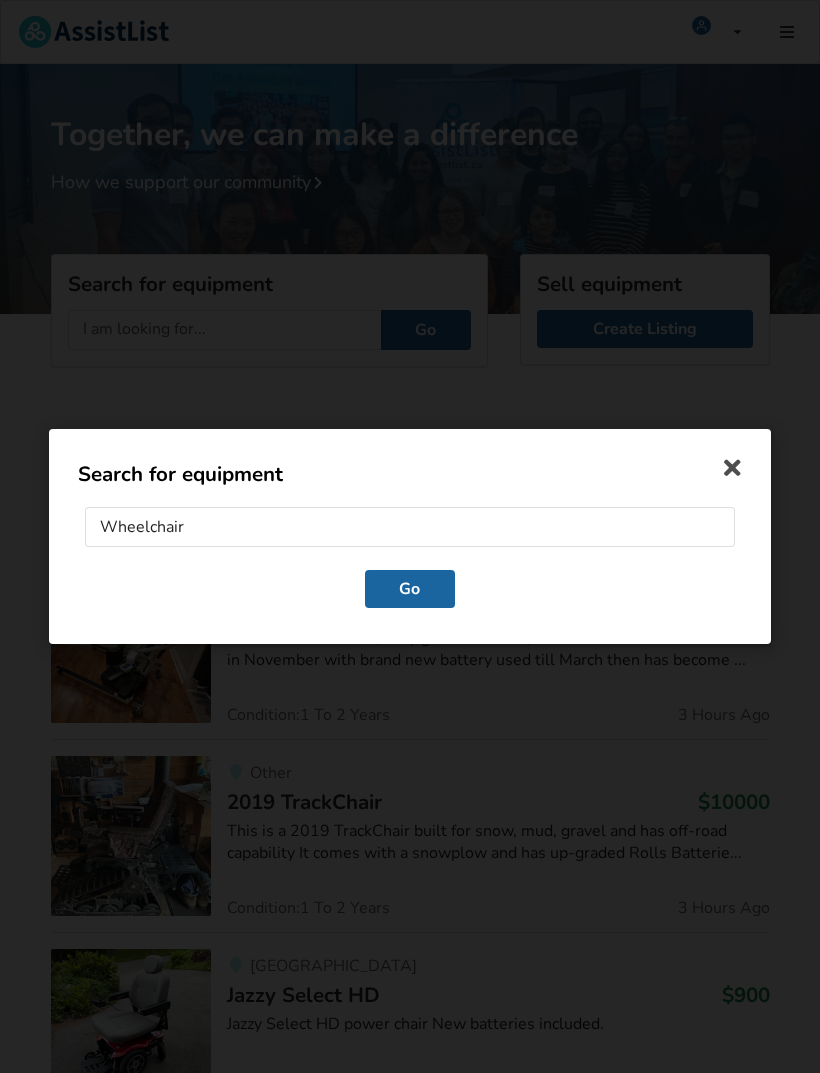 click on "Go" at bounding box center [410, 589] 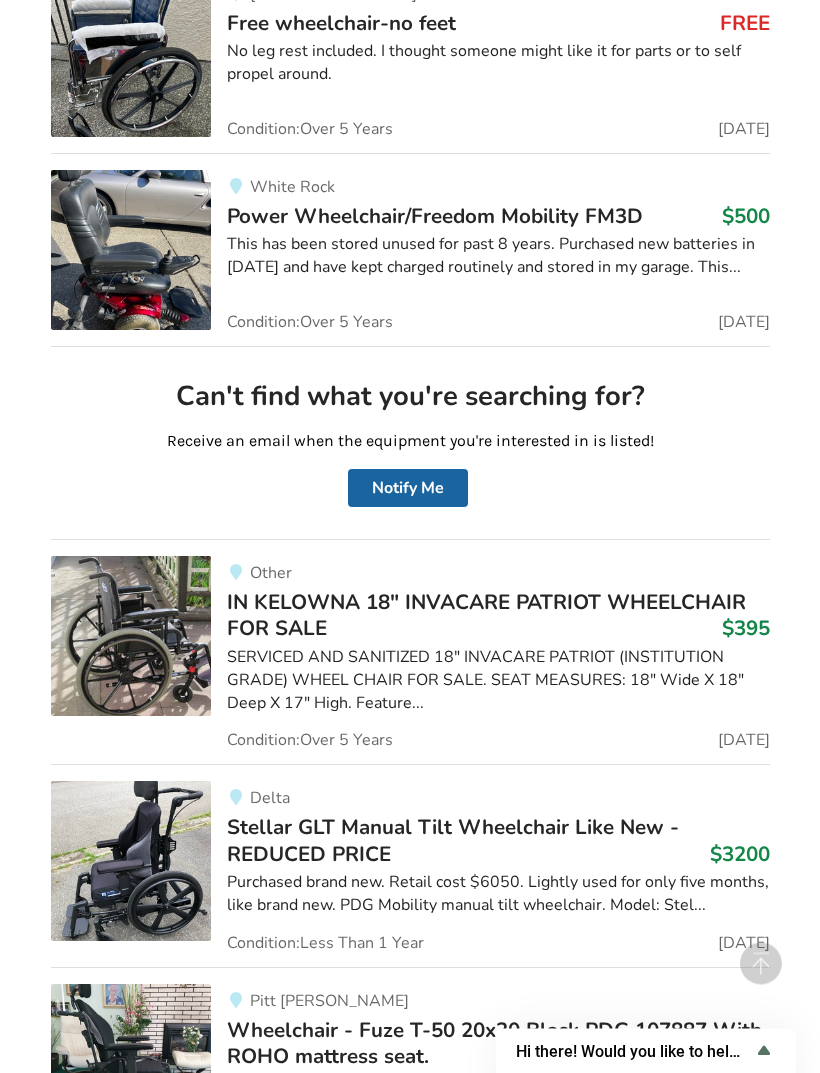 scroll, scrollTop: 1169, scrollLeft: 0, axis: vertical 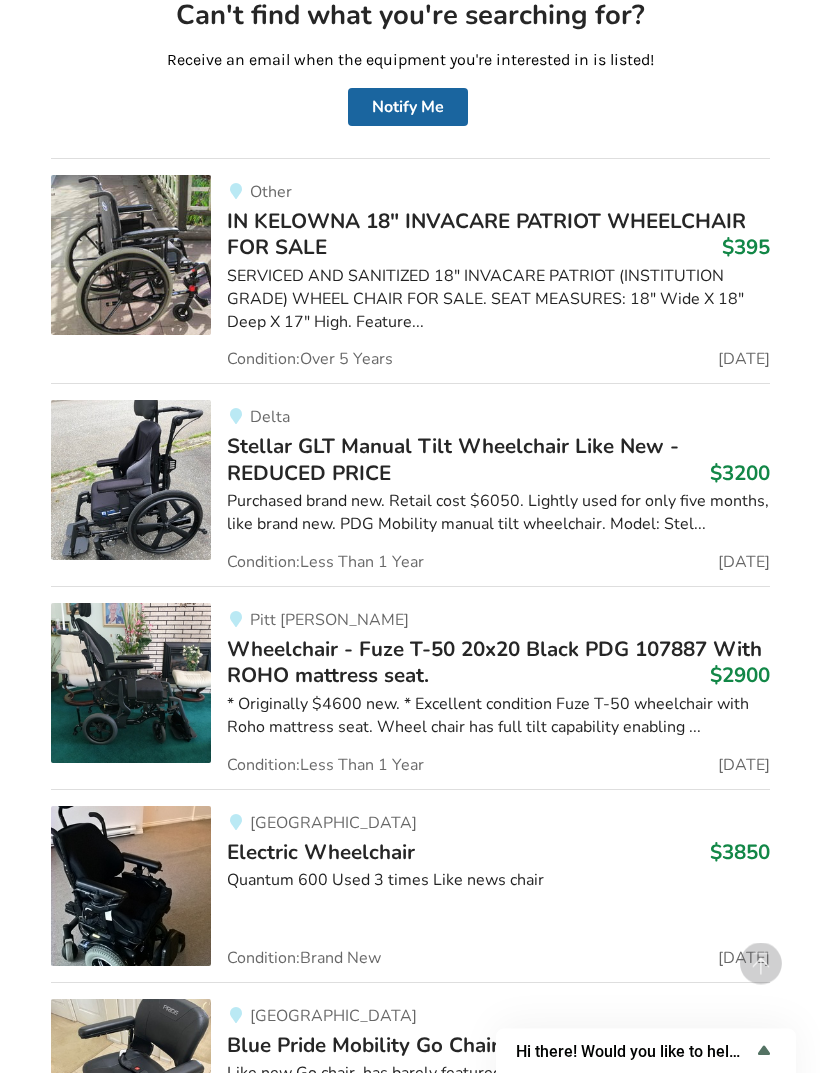 click at bounding box center [131, 481] 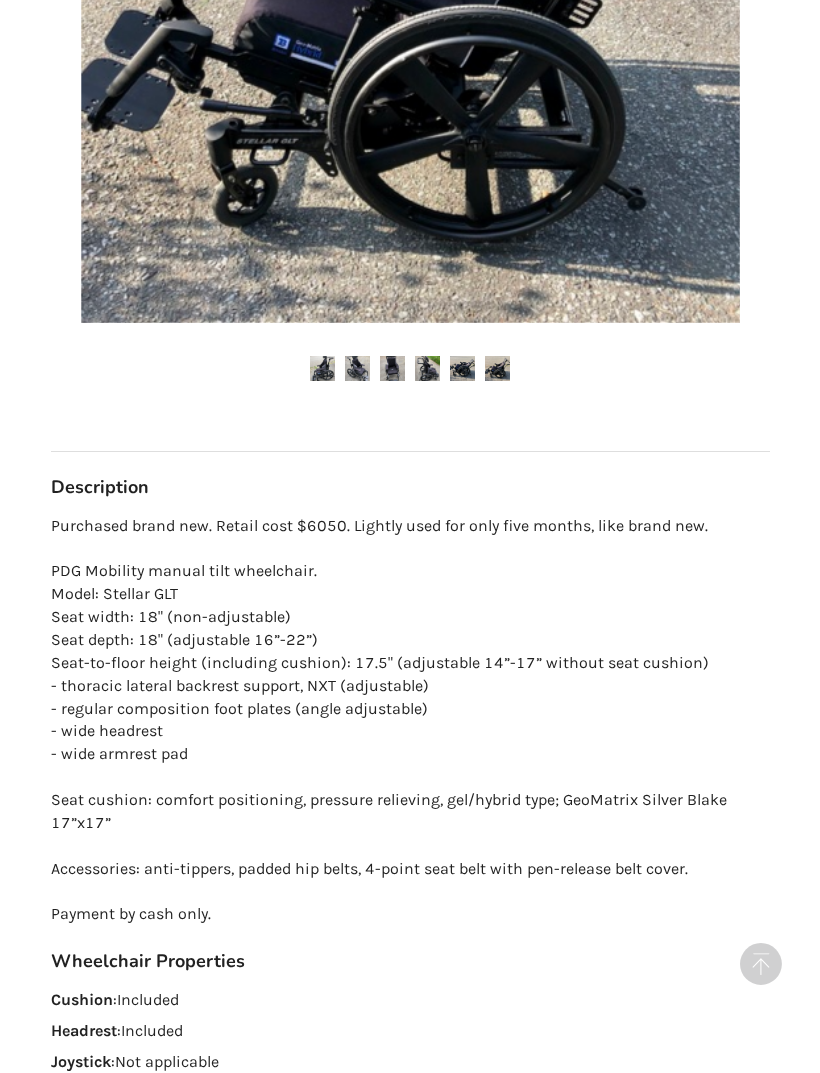 scroll, scrollTop: 570, scrollLeft: 0, axis: vertical 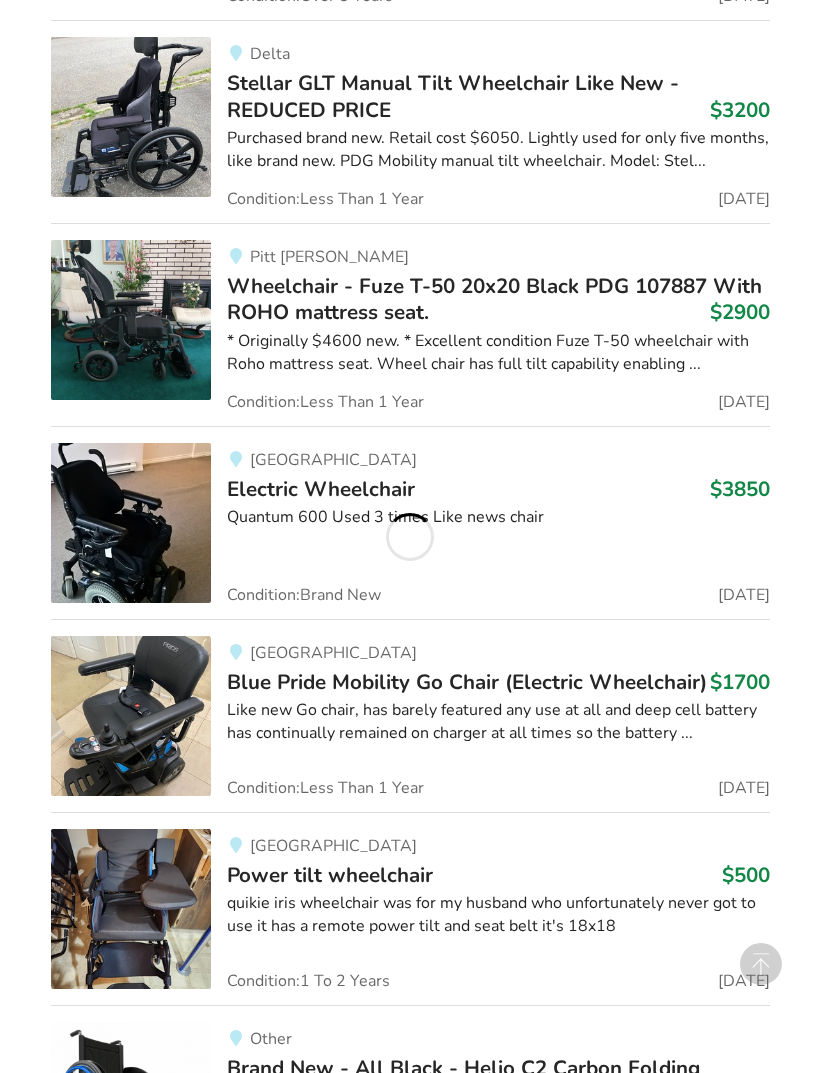 click on "quikie iris wheelchair was for my husband who unfortunately never got to use it has a remote power tilt and seat belt it's 18x18" at bounding box center (498, 915) 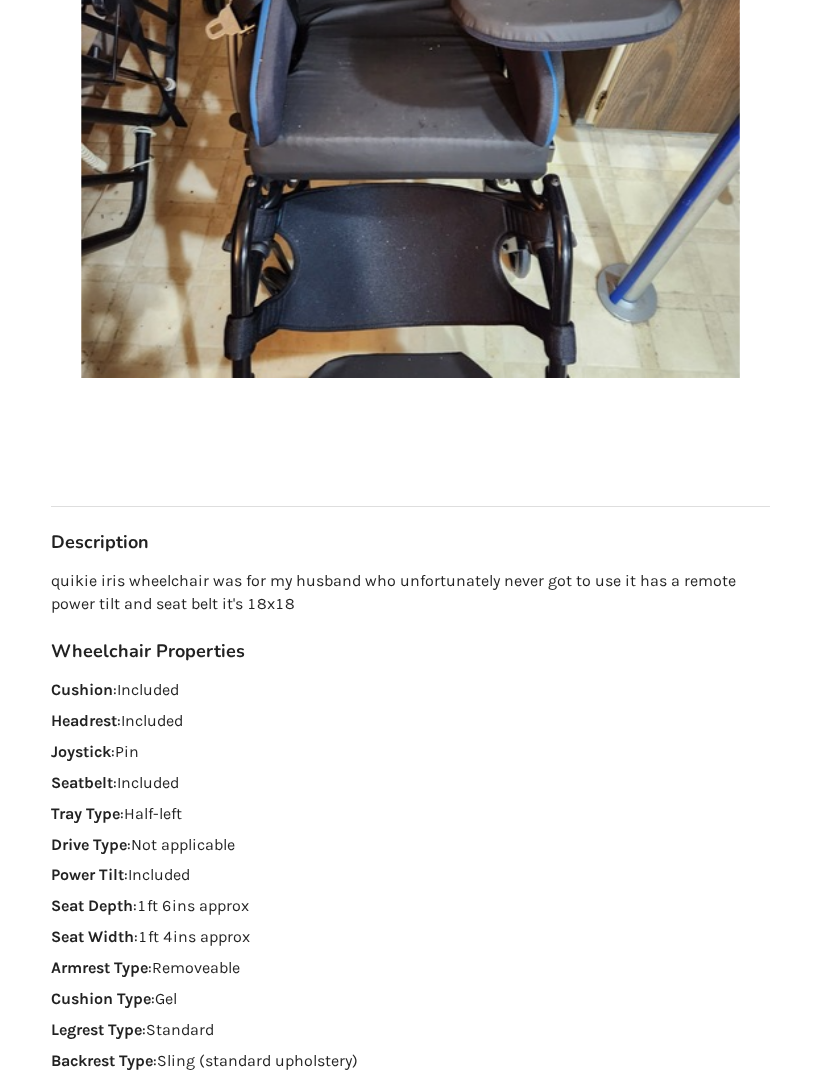 scroll, scrollTop: 582, scrollLeft: 0, axis: vertical 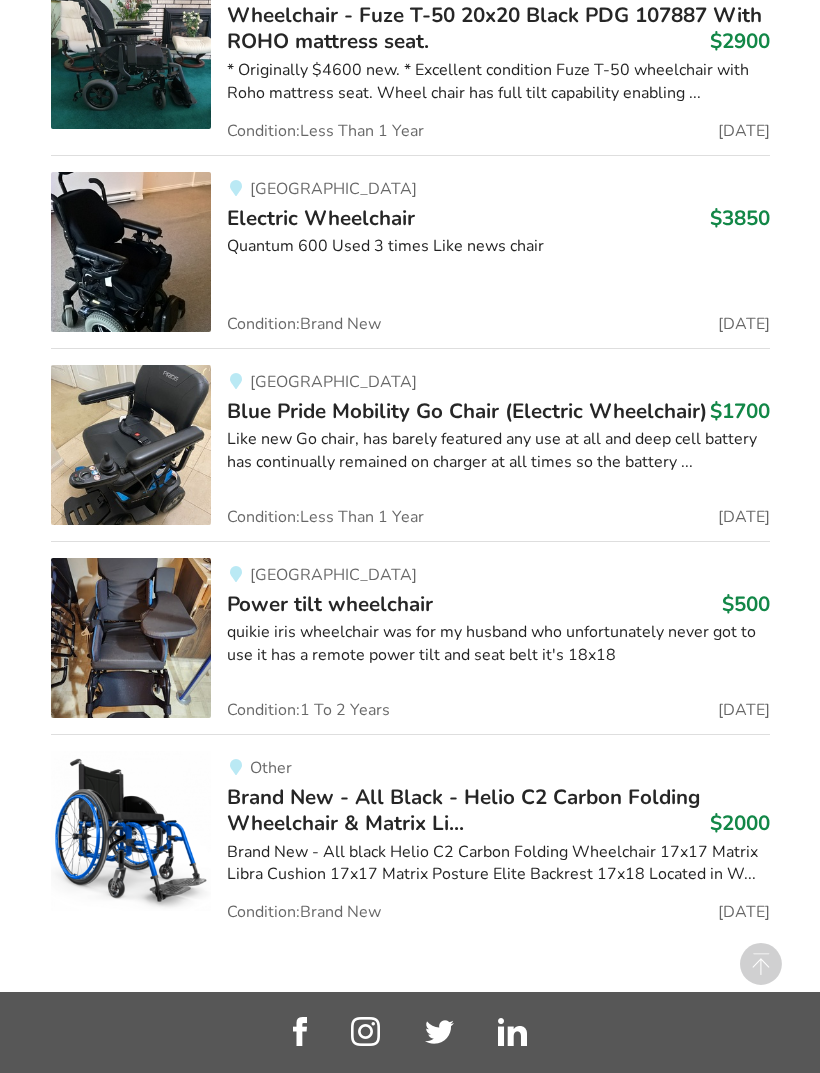 click on "Power tilt wheelchair" at bounding box center (330, 604) 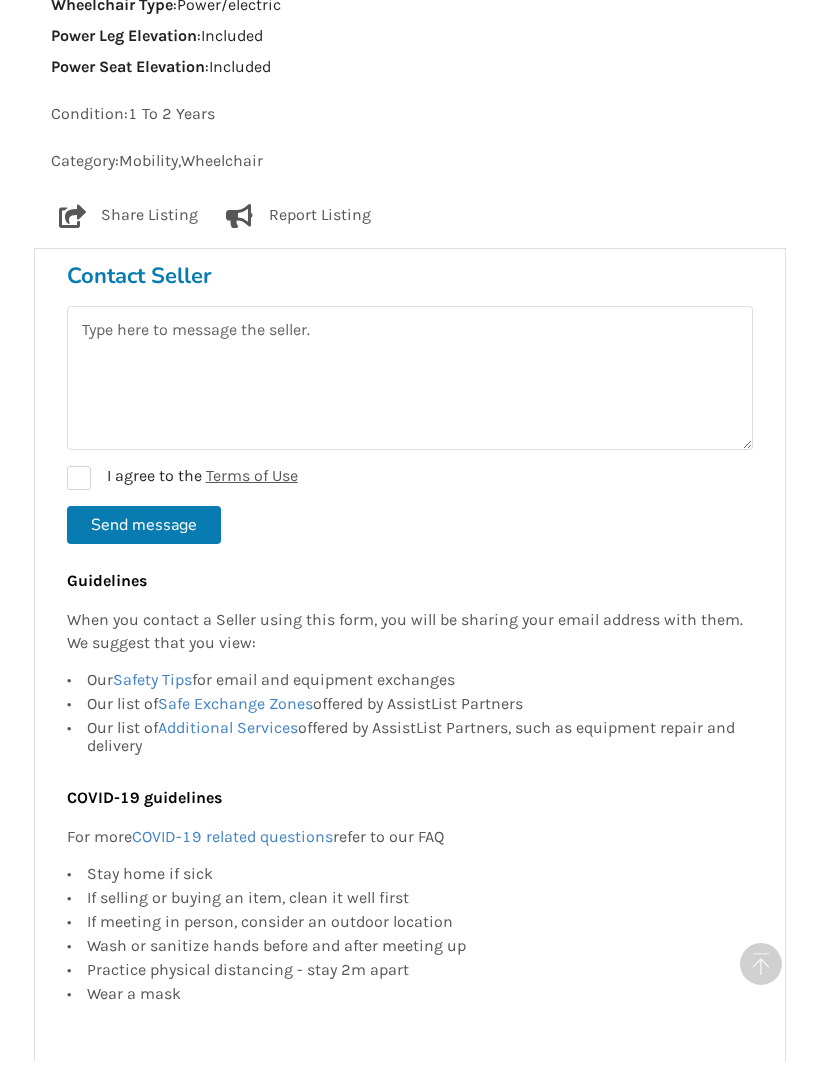 scroll, scrollTop: 1771, scrollLeft: 0, axis: vertical 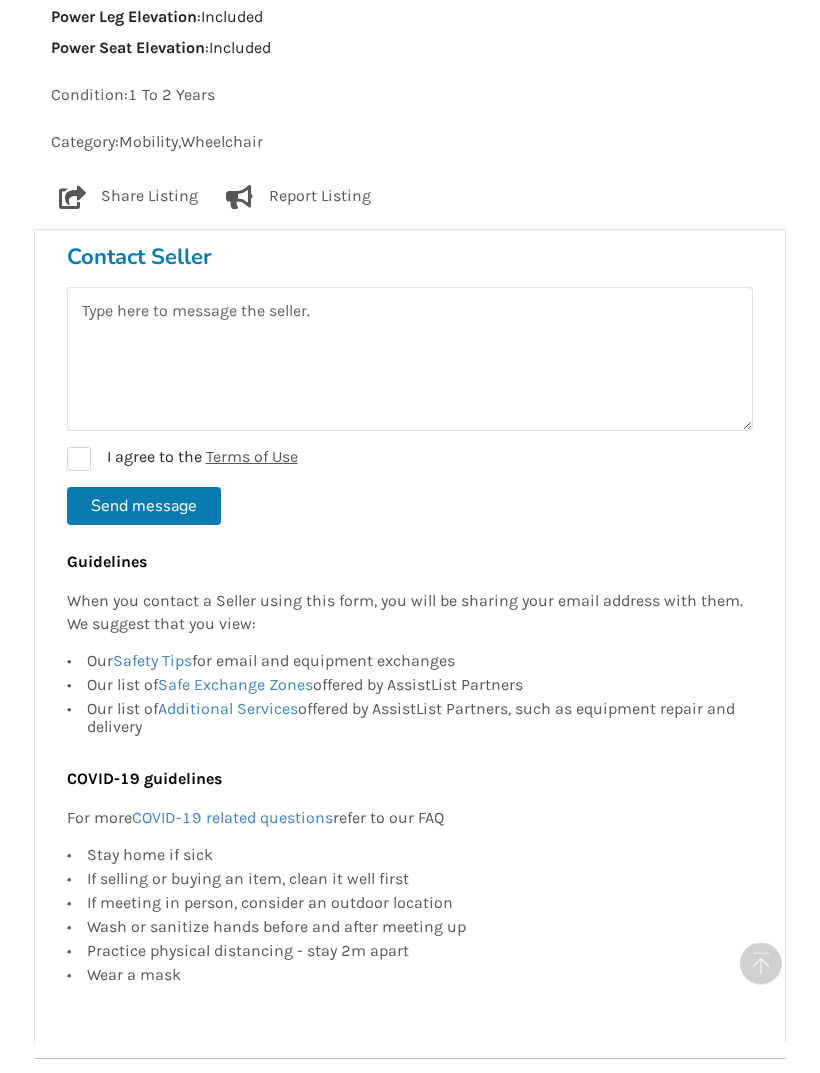 click on "Safety Tips" at bounding box center (152, 661) 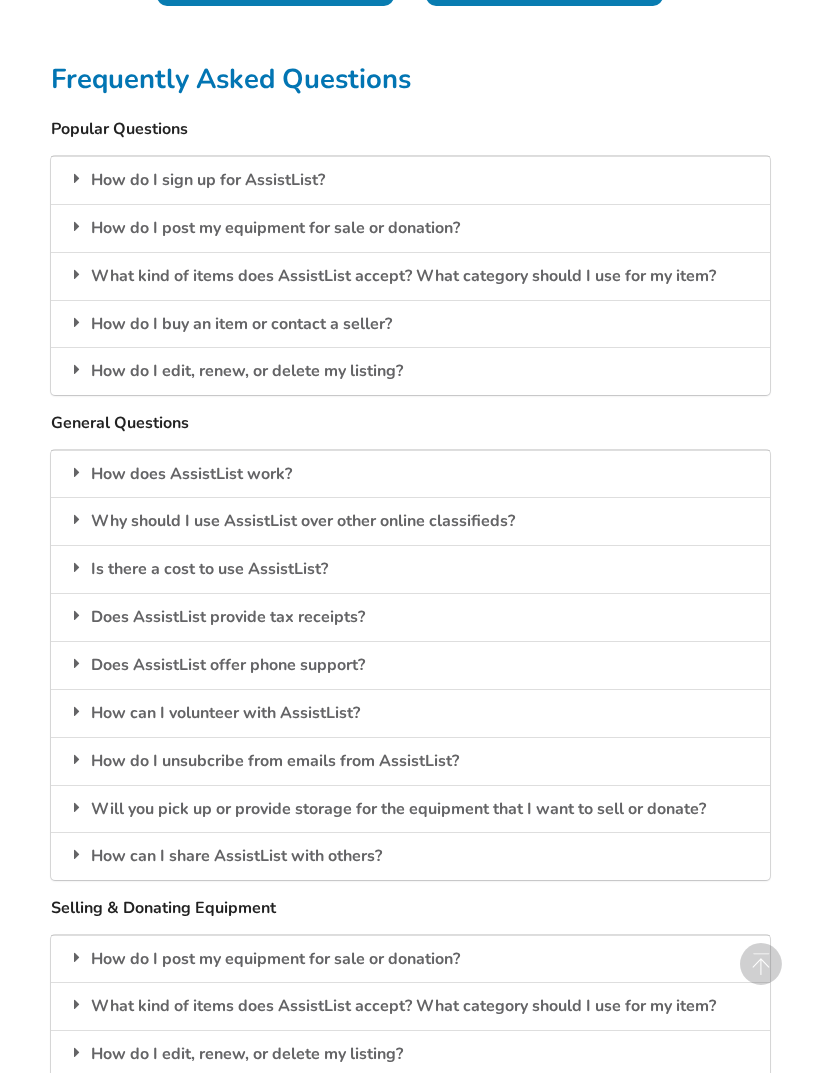 scroll, scrollTop: 1562, scrollLeft: 0, axis: vertical 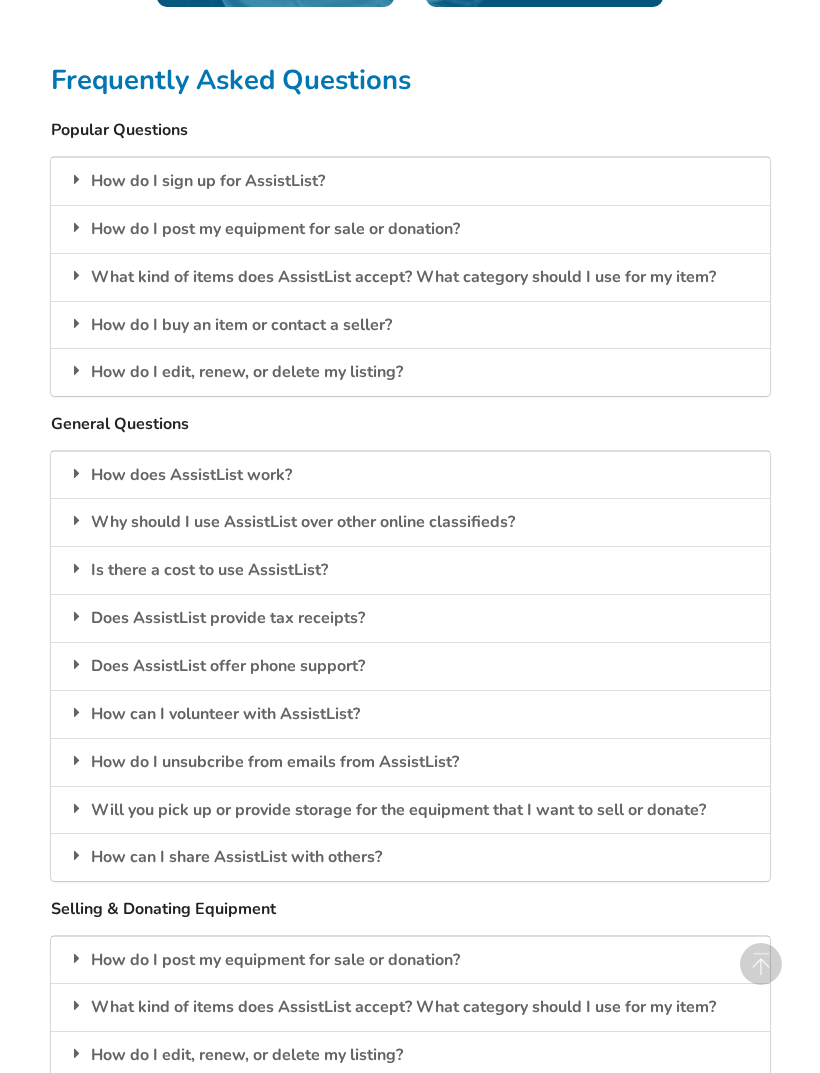 click on "Is there a cost to use AssistList?" at bounding box center [410, 570] 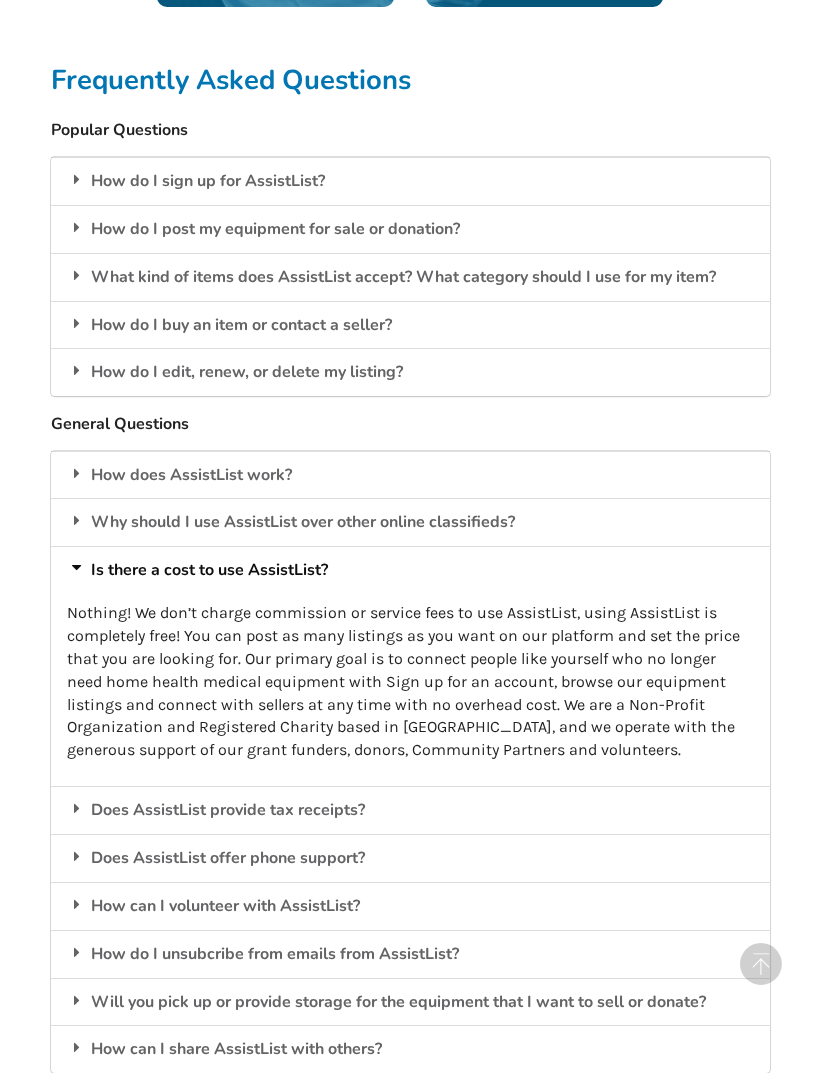 click on "Why should I use AssistList over other online classifieds?" at bounding box center (410, 522) 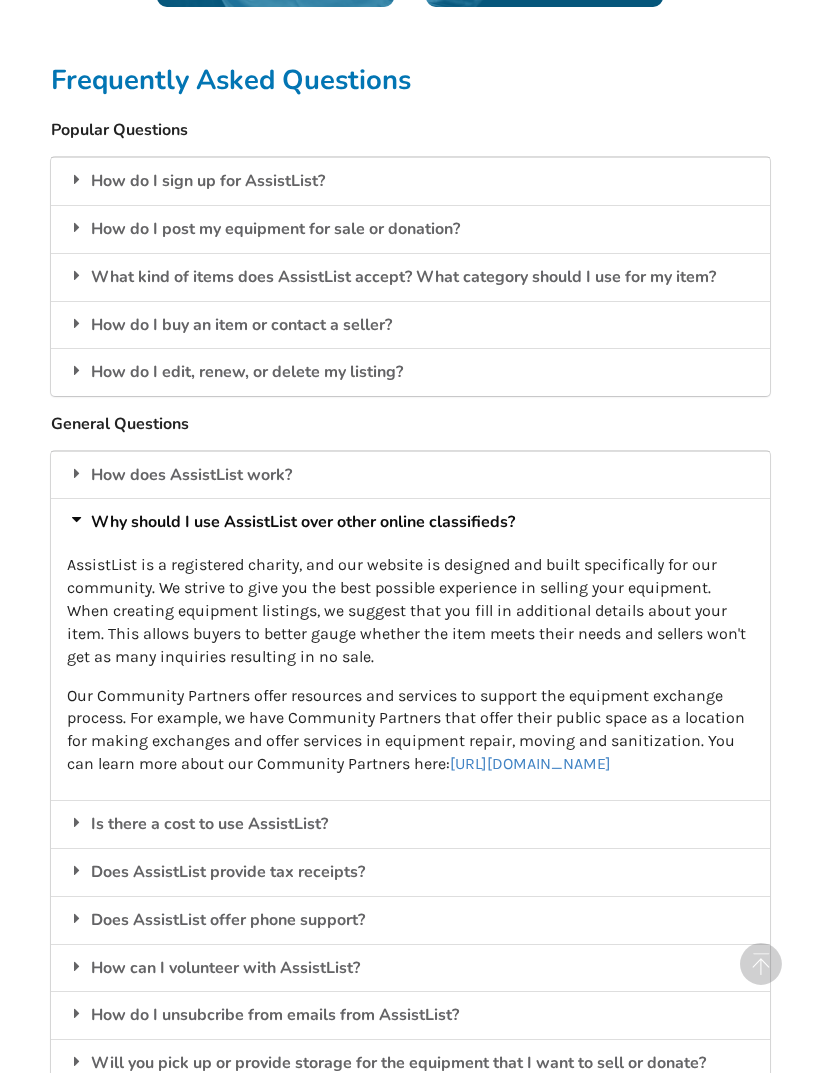 click on "How do I buy an item or contact a seller?" at bounding box center [410, 325] 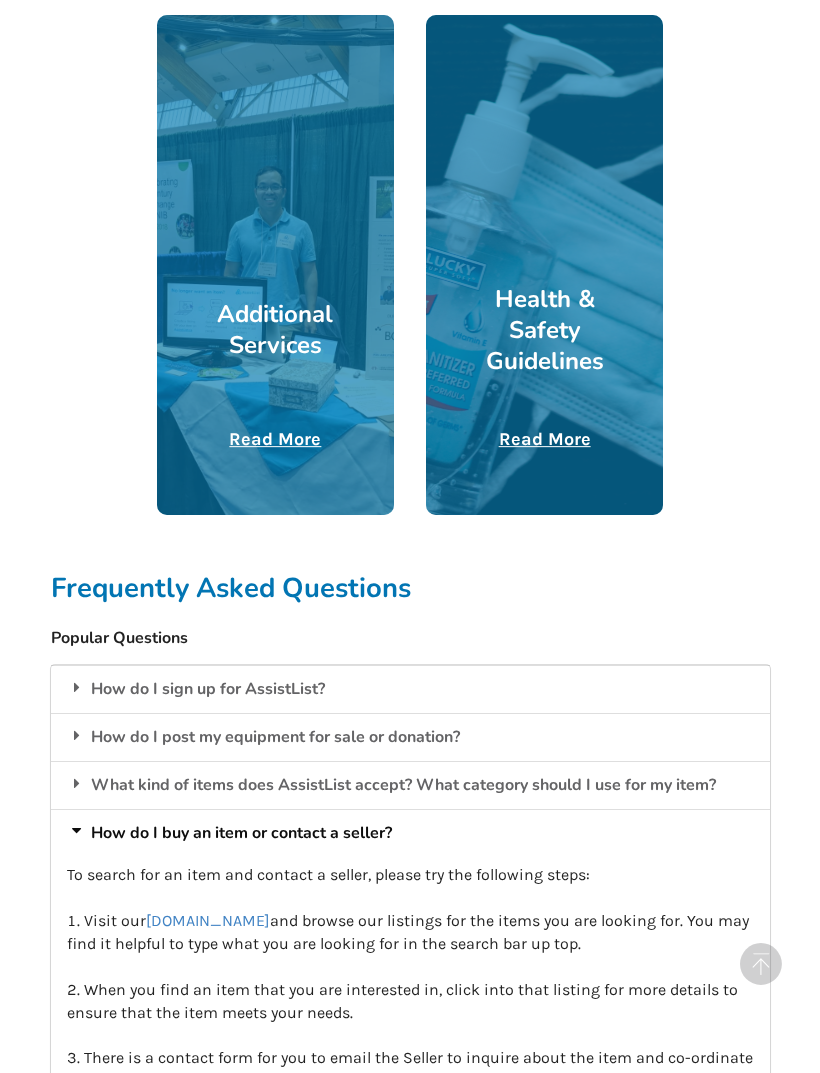 scroll, scrollTop: 872, scrollLeft: 0, axis: vertical 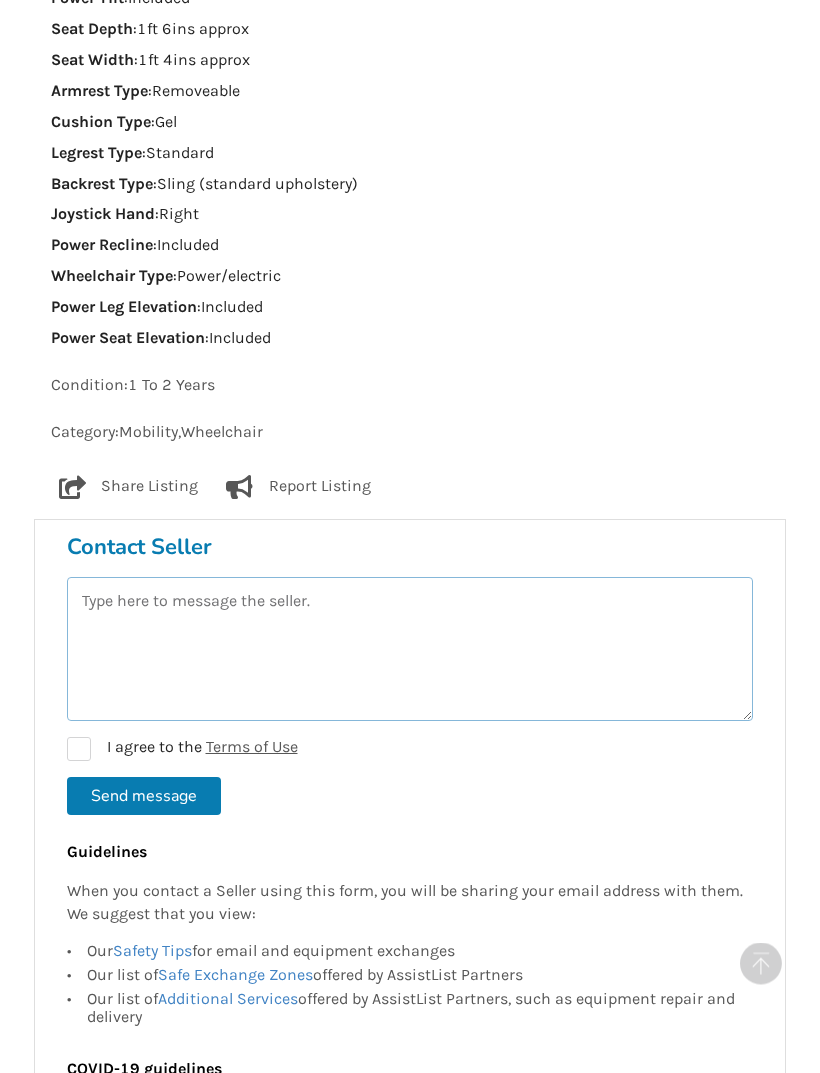 click at bounding box center [410, 650] 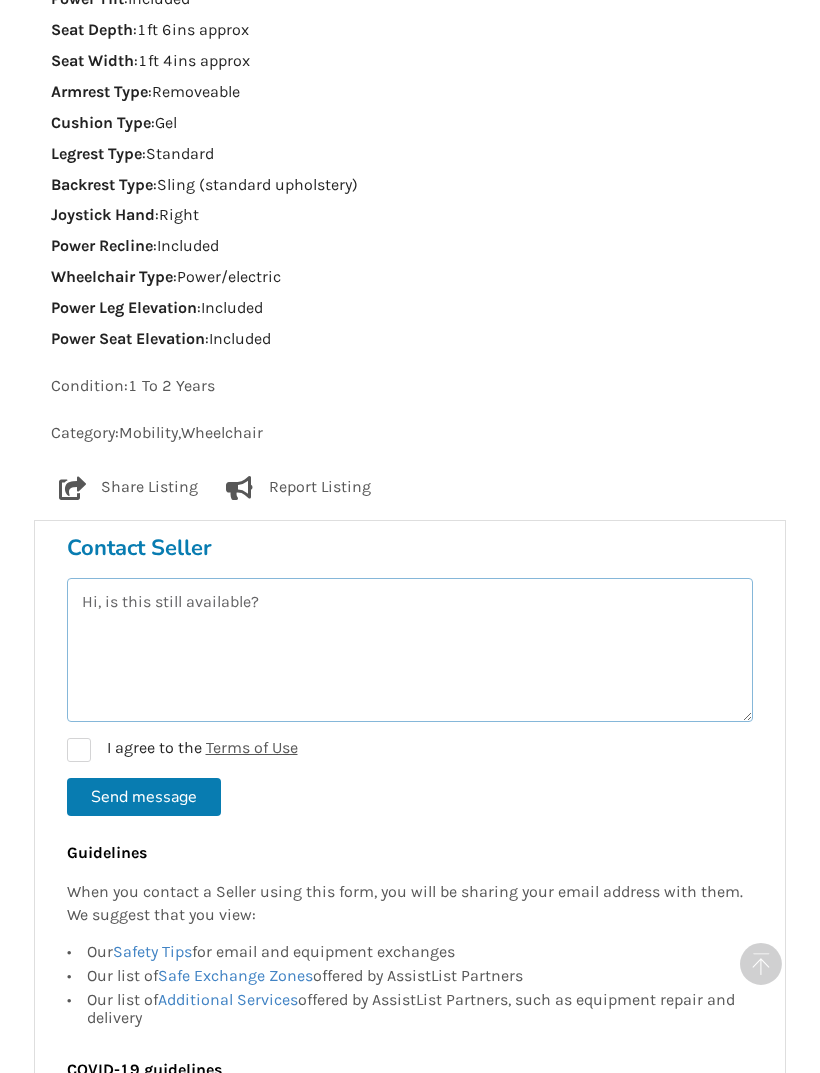 type on "Hi, is this still available?n" 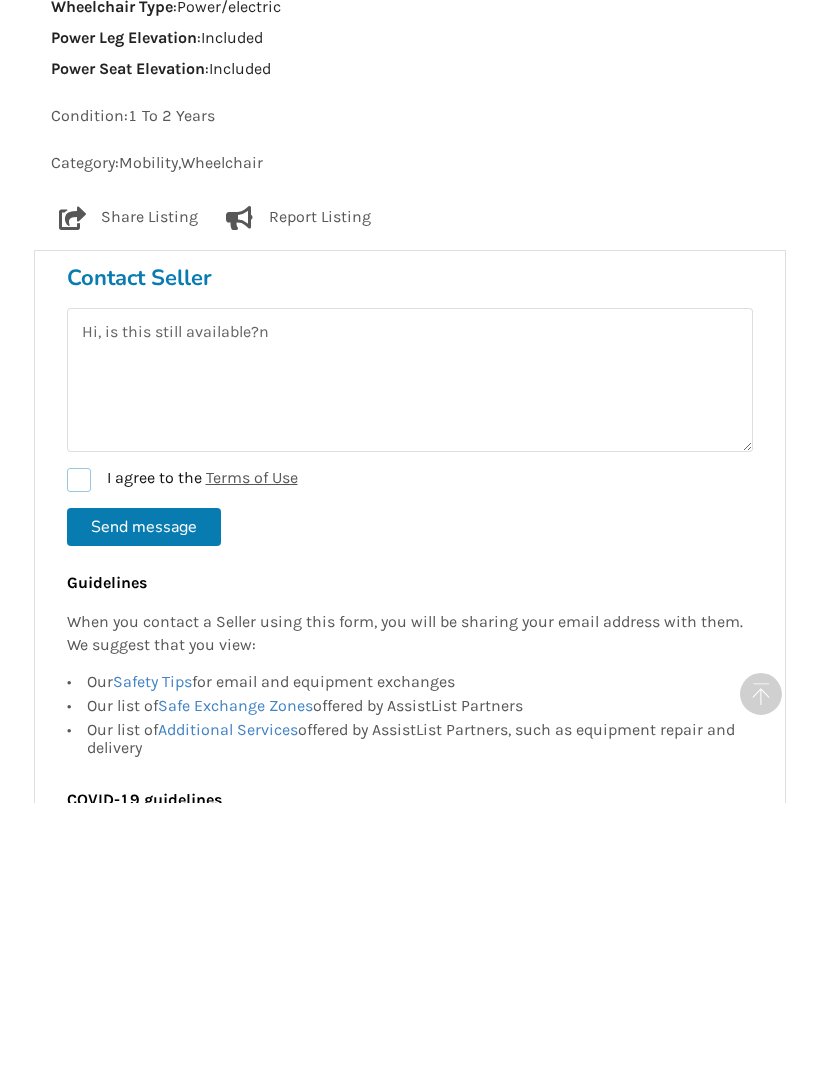 click on "Terms of Use" at bounding box center [252, 747] 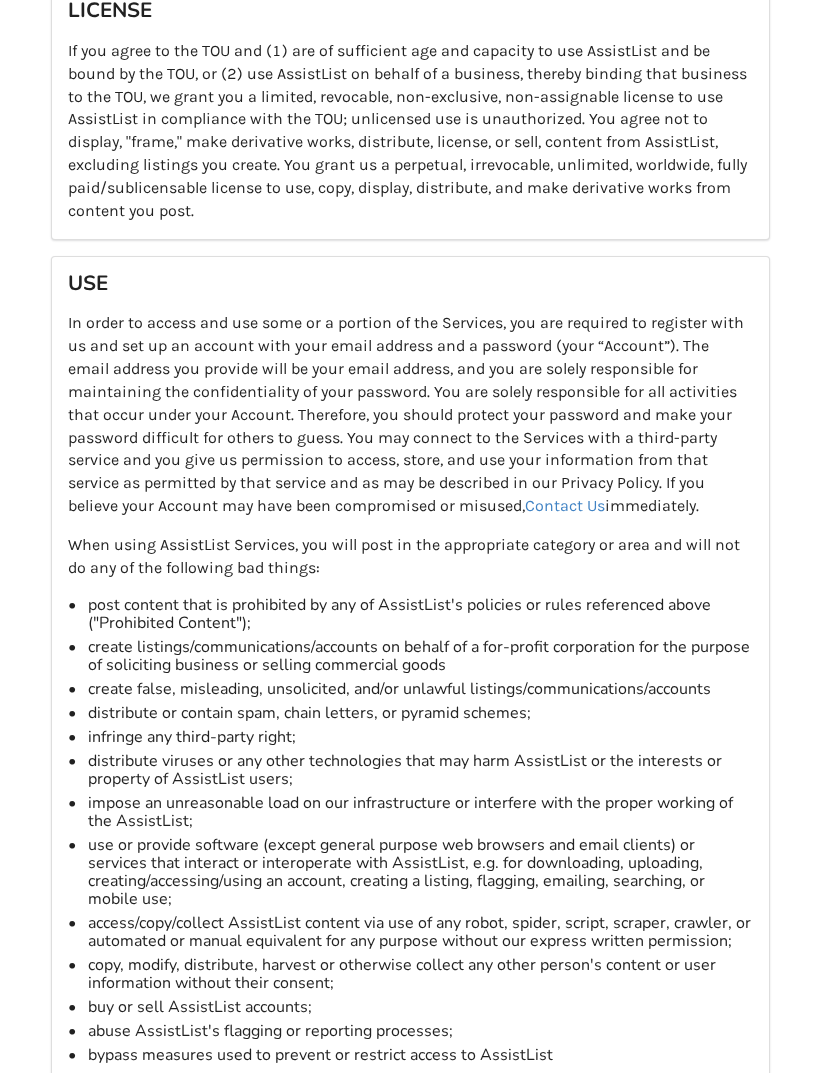 scroll, scrollTop: 592, scrollLeft: 0, axis: vertical 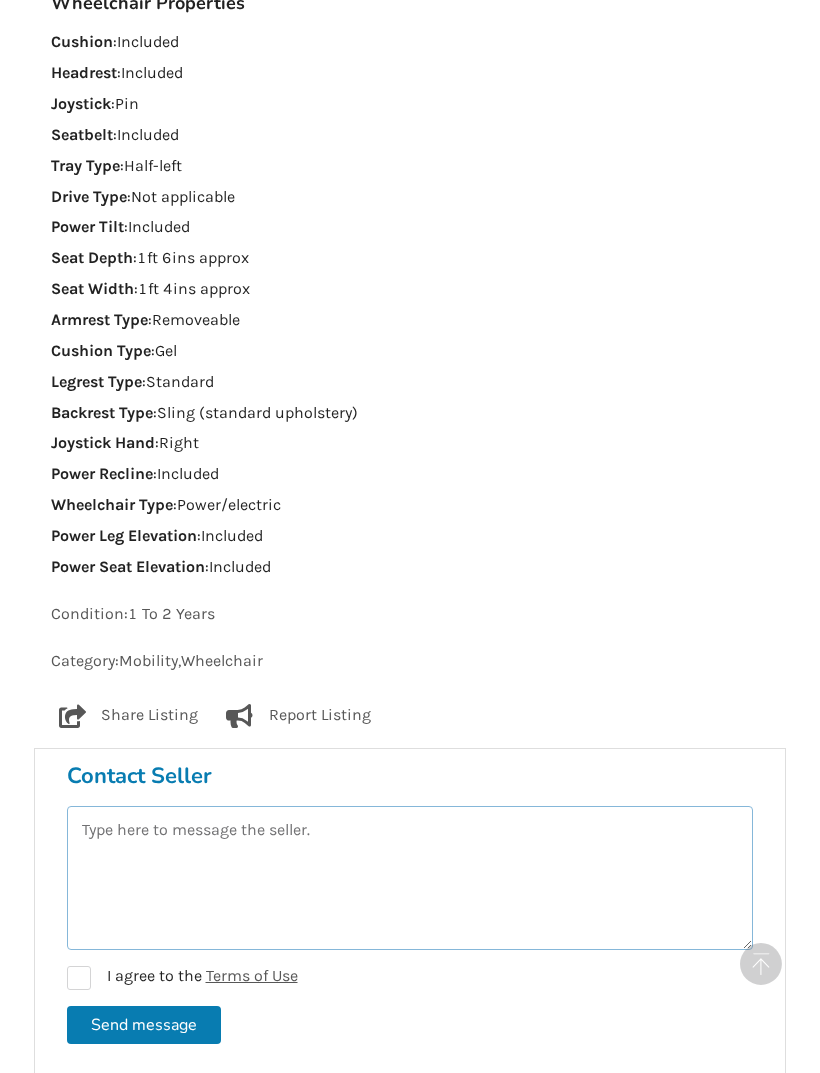 click at bounding box center [410, 878] 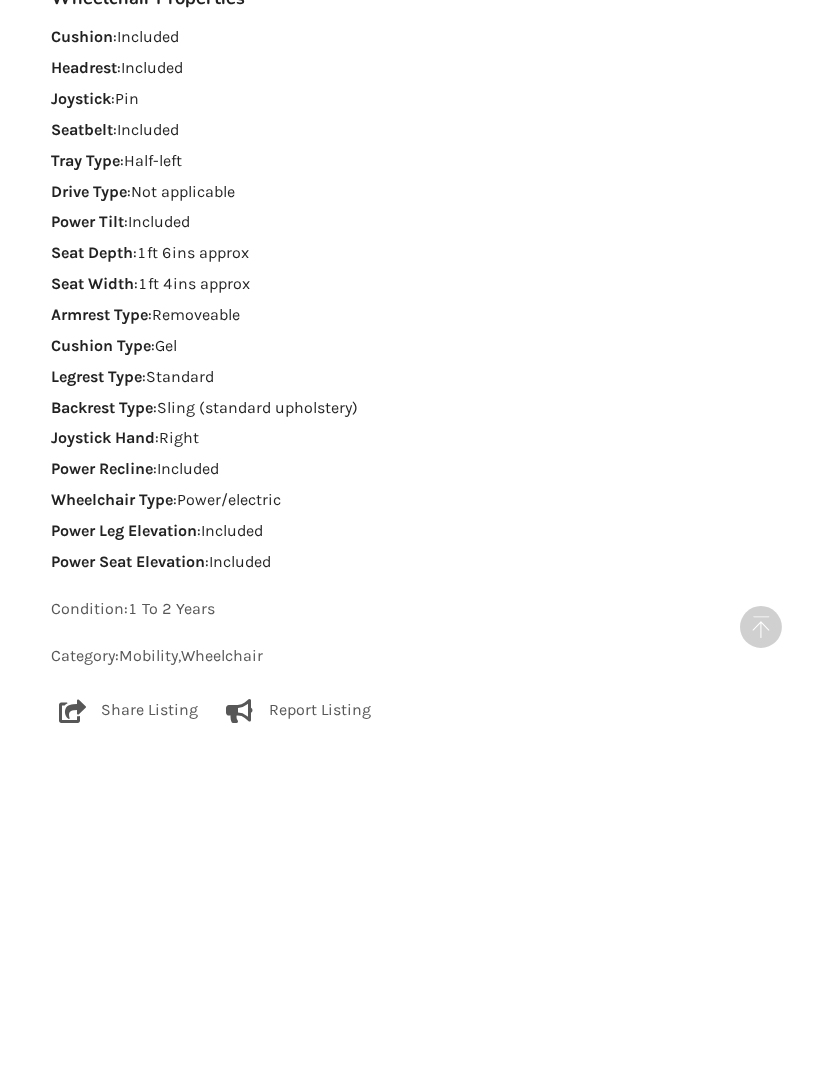 scroll, scrollTop: 1174, scrollLeft: 0, axis: vertical 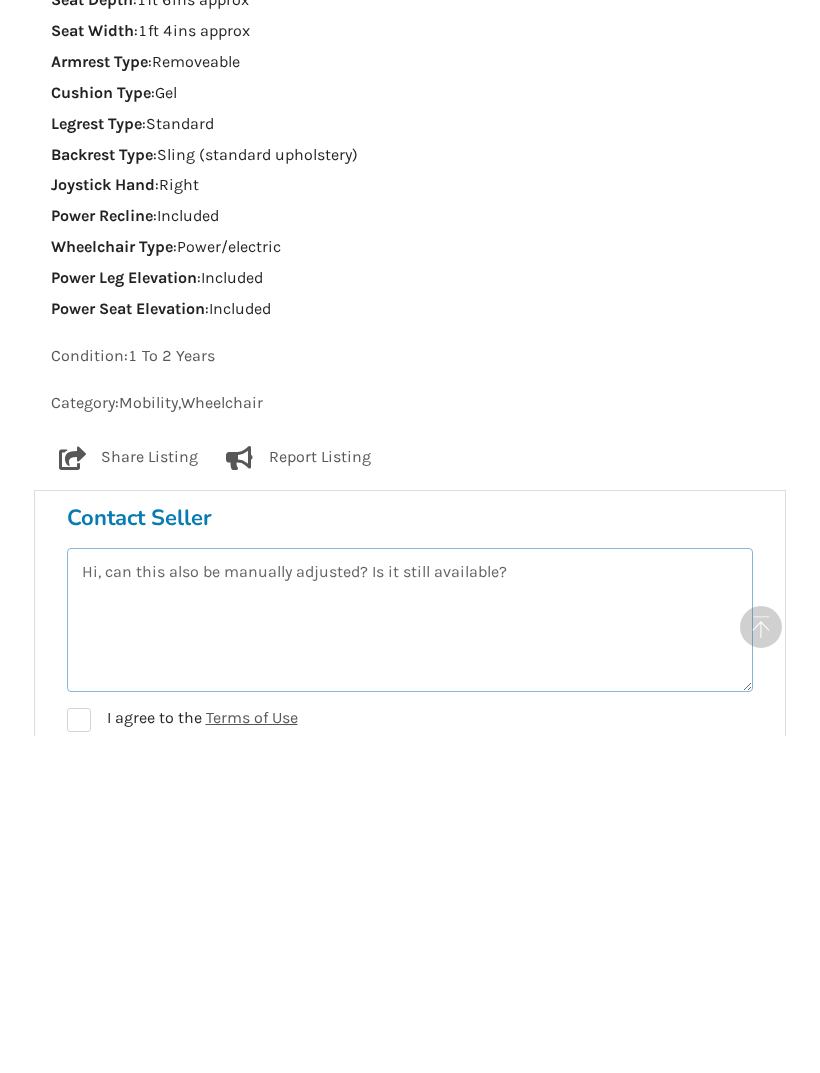 type on "Hi, can this also be manually adjusted? Is it still available?" 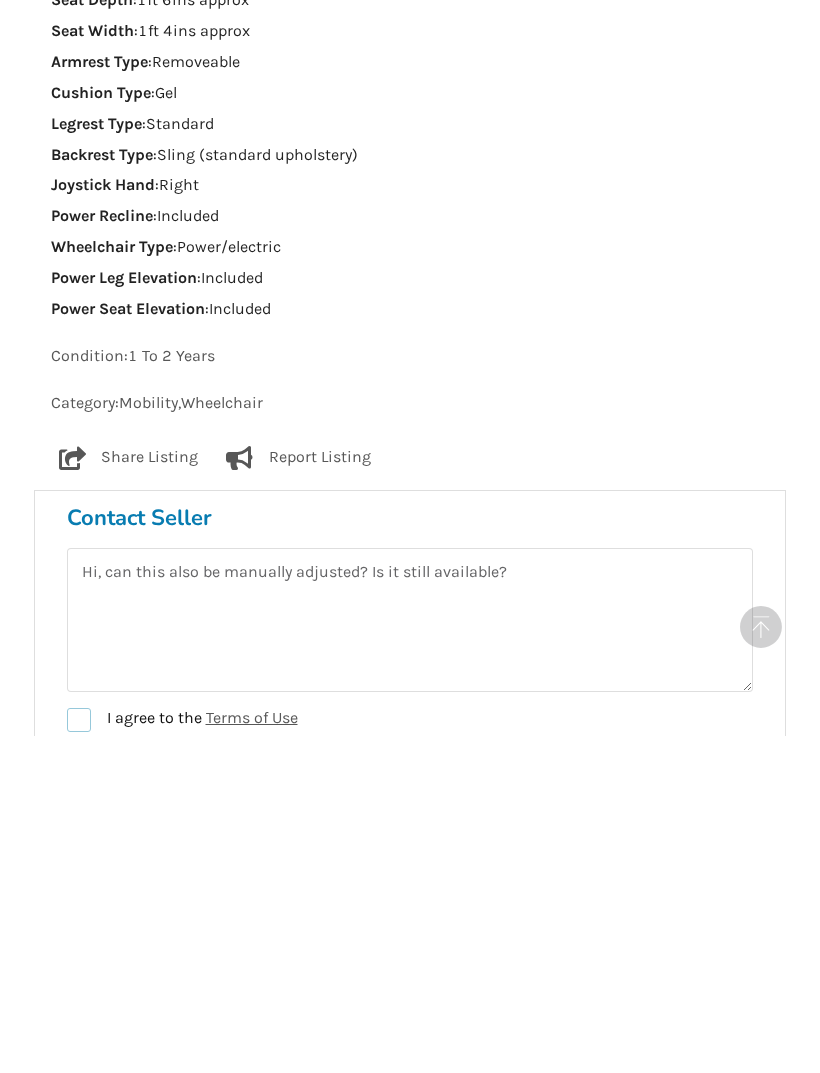 click on "I agree to the   Terms of Use" at bounding box center (182, 1057) 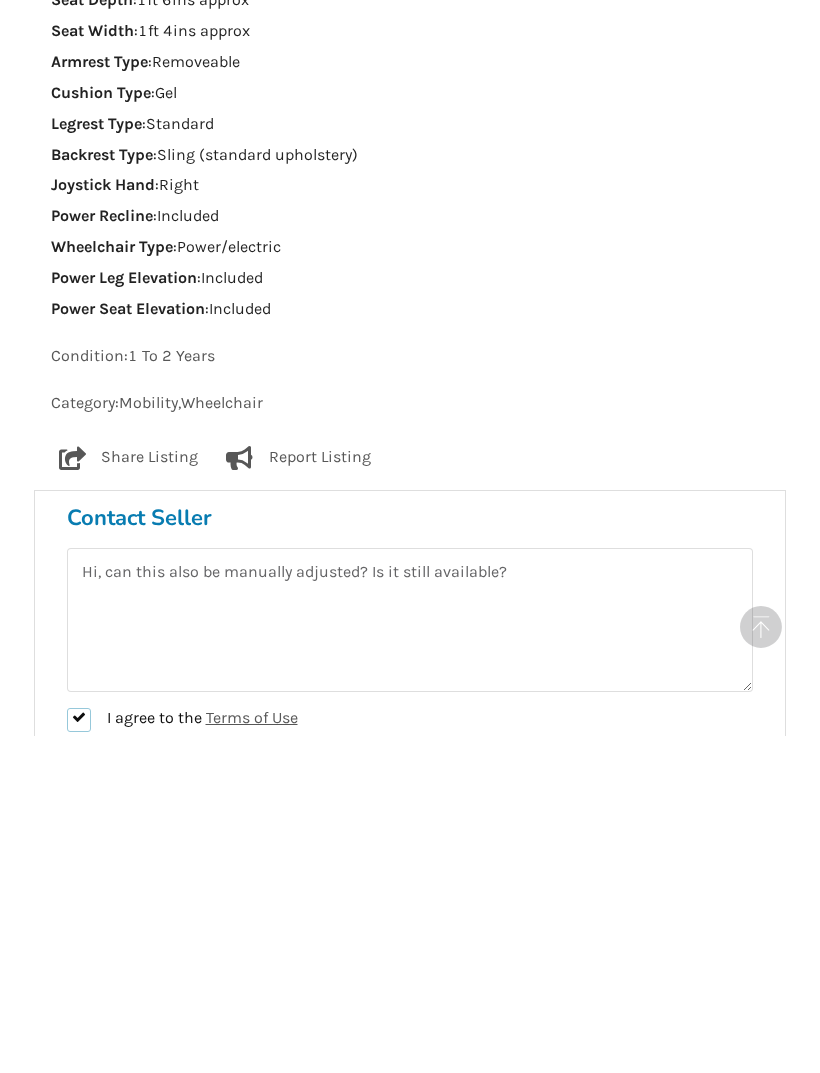 checkbox on "true" 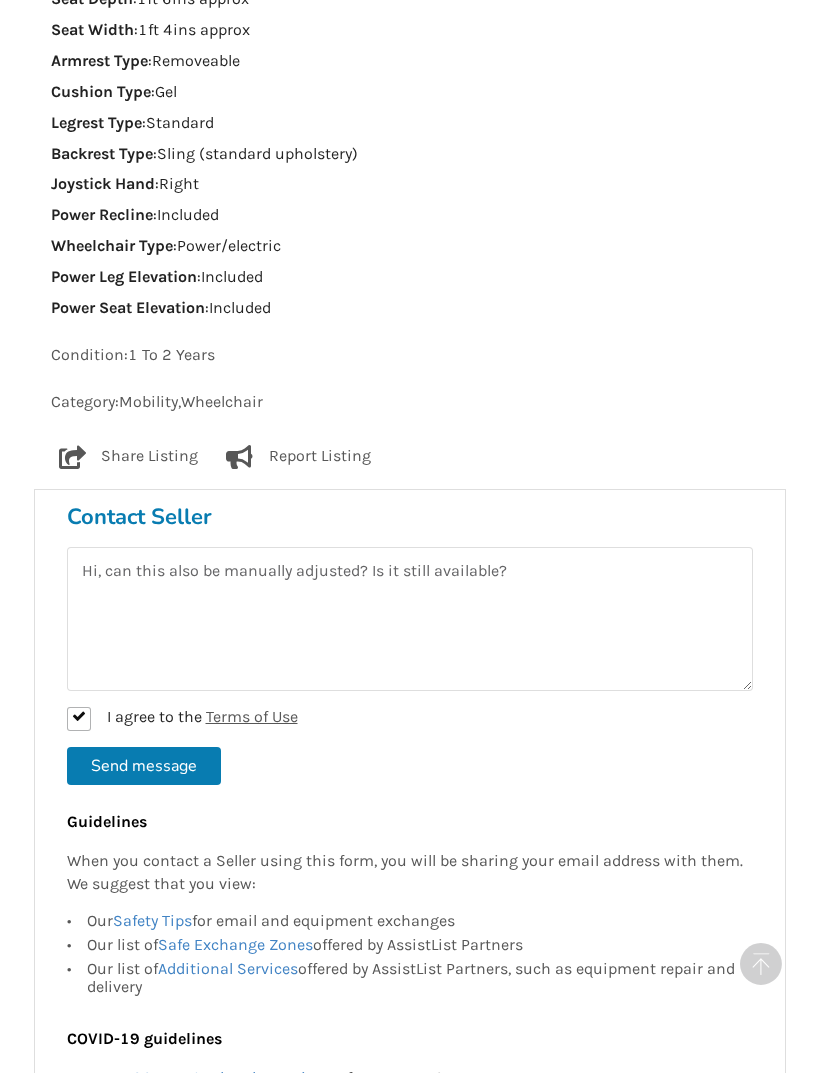 click on "Send message" at bounding box center [144, 766] 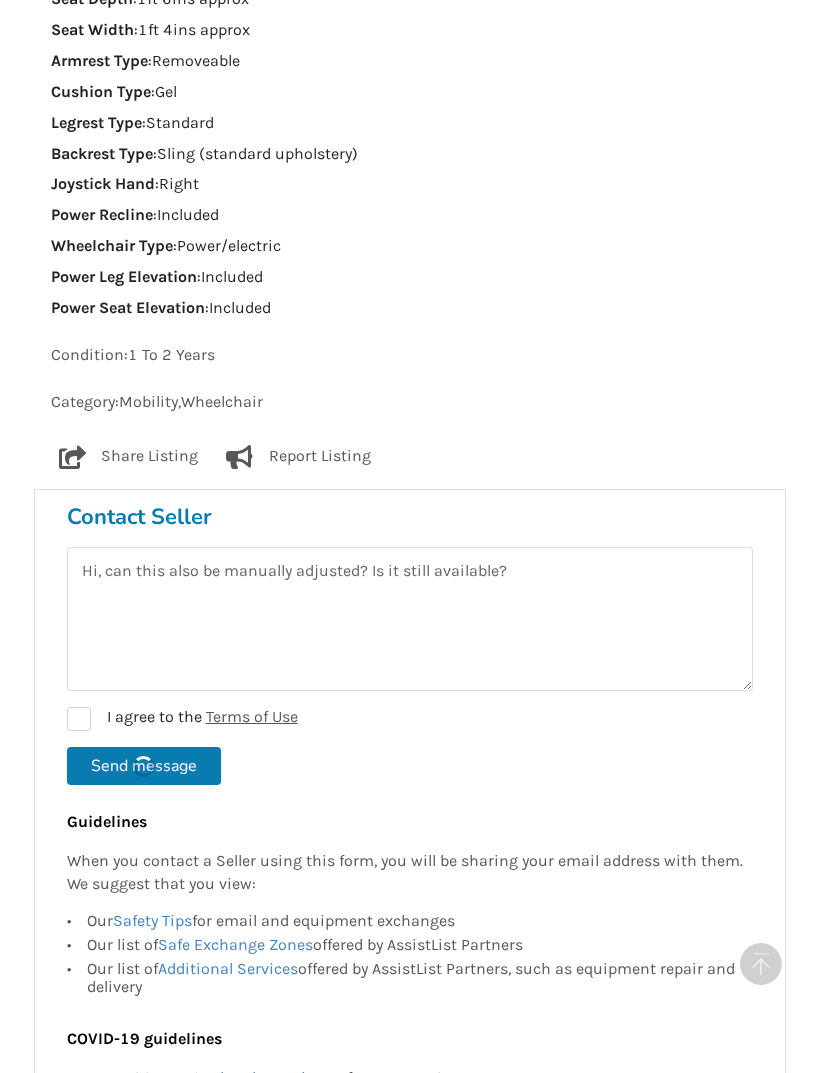 type 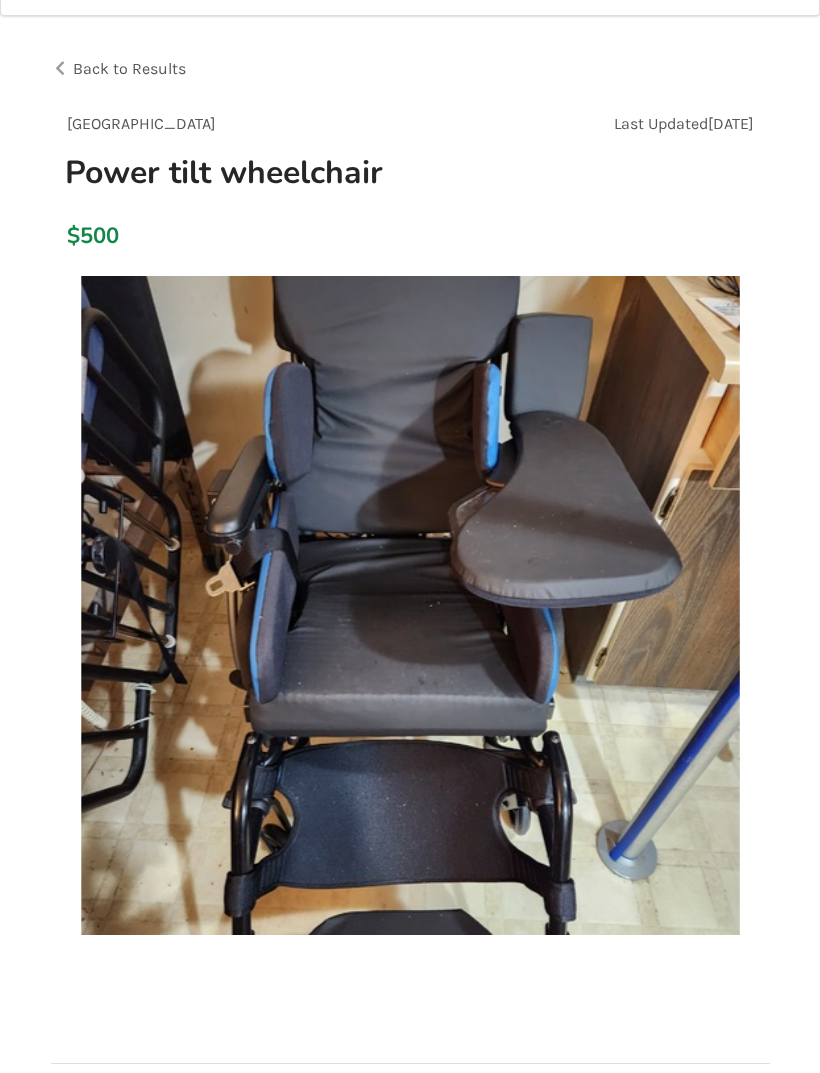 scroll, scrollTop: 0, scrollLeft: 0, axis: both 